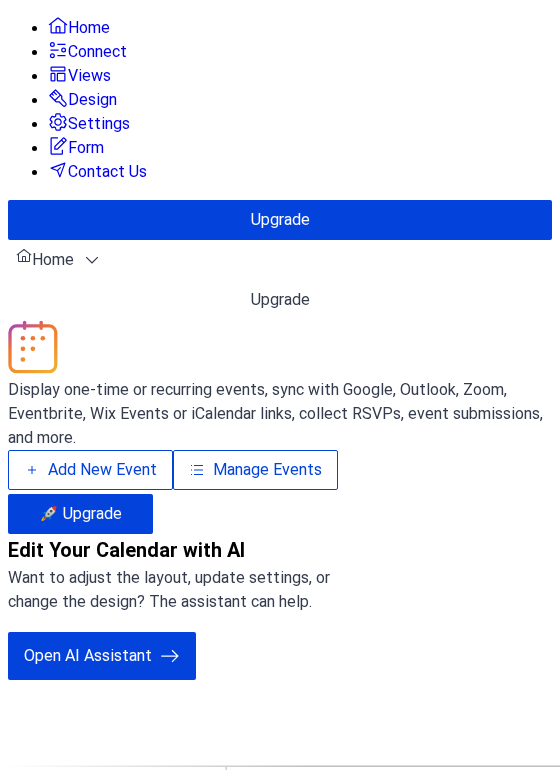 scroll, scrollTop: 0, scrollLeft: 0, axis: both 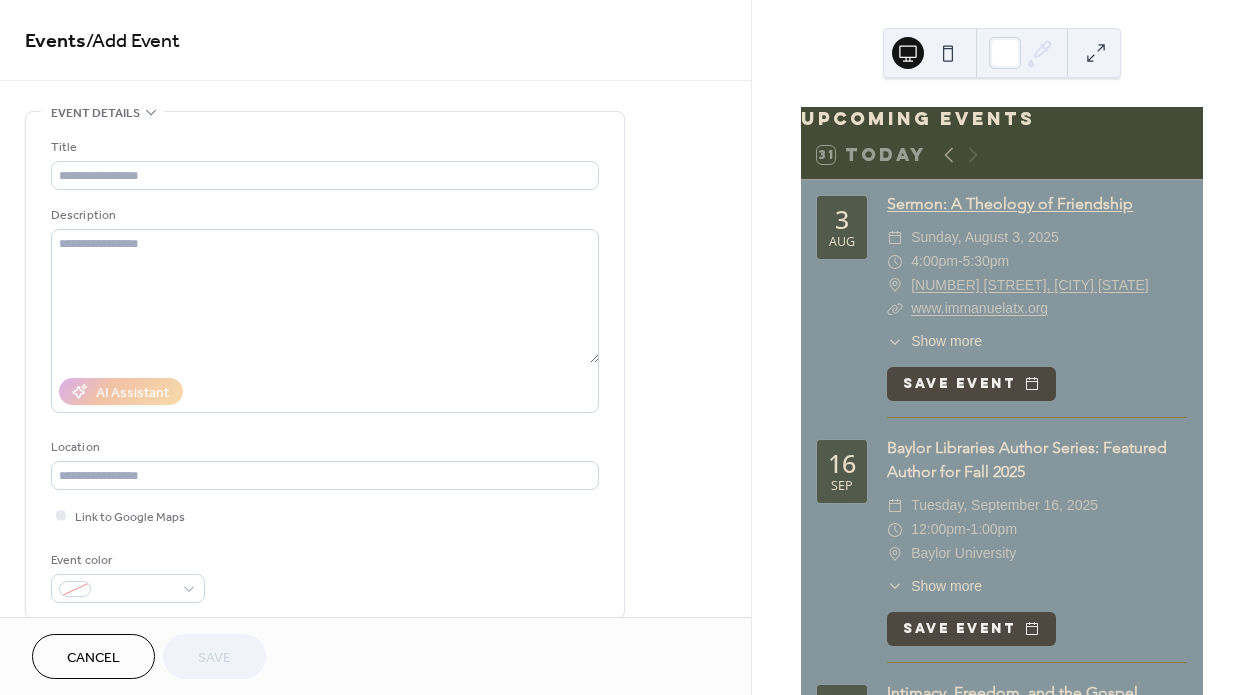 click on "Sermon: A Theology of Friendship" at bounding box center [1010, 203] 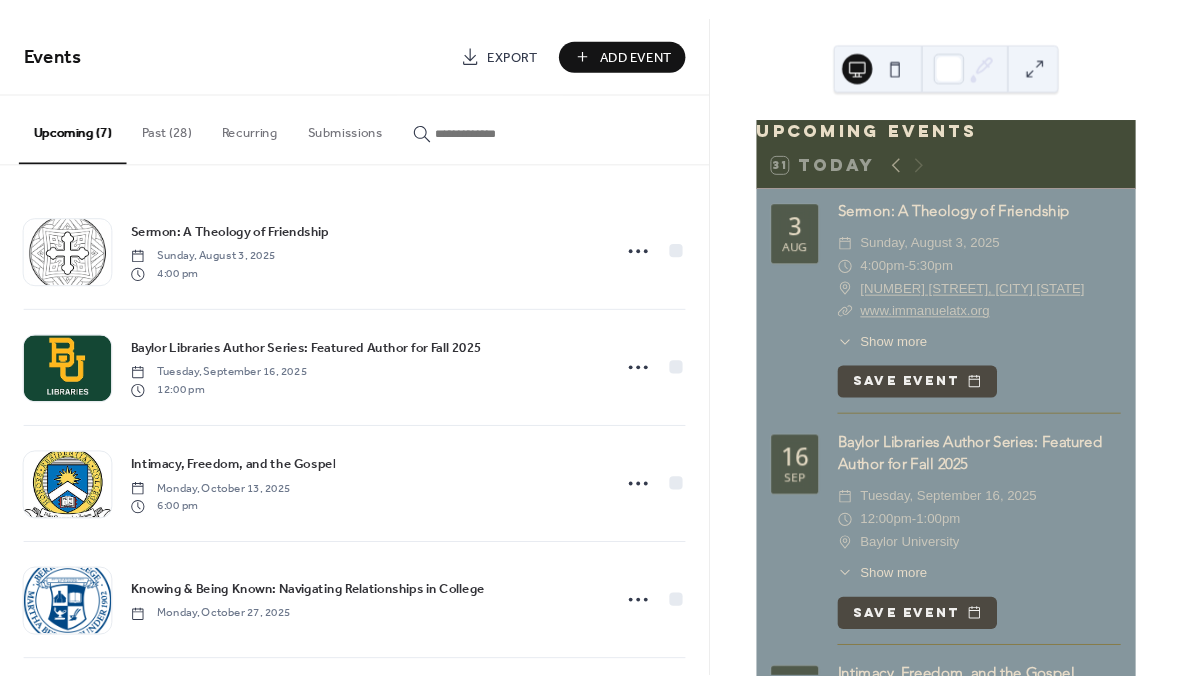 scroll, scrollTop: 0, scrollLeft: 0, axis: both 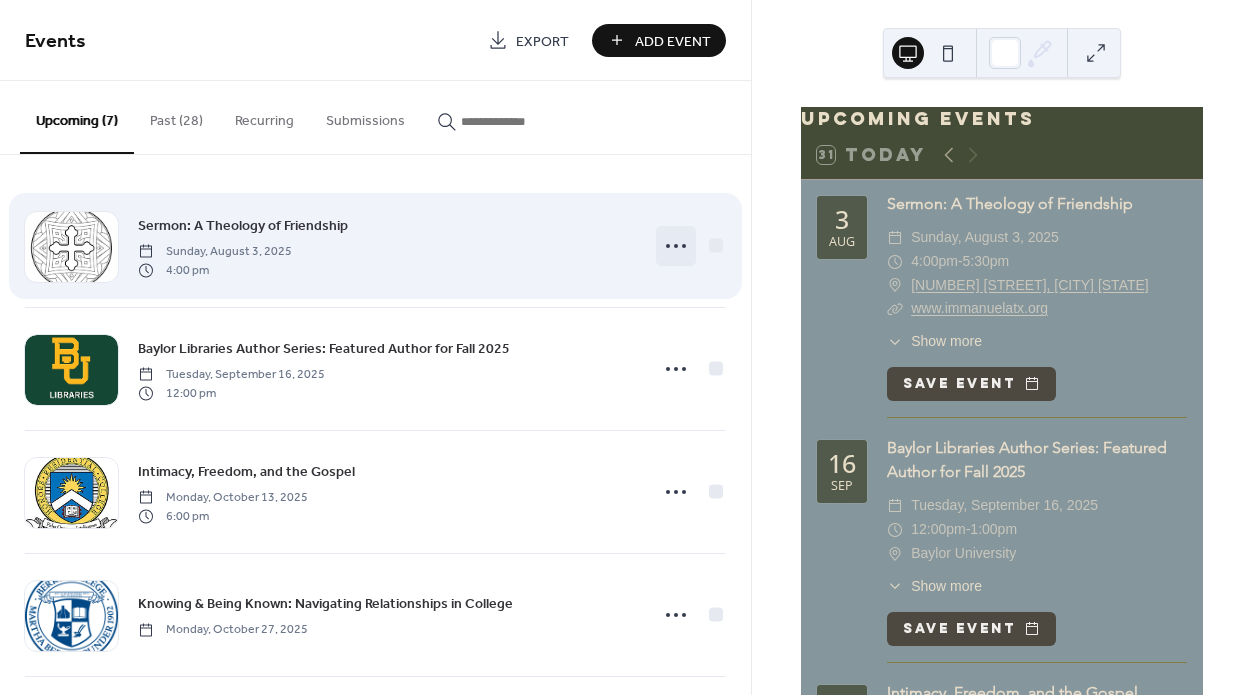 click 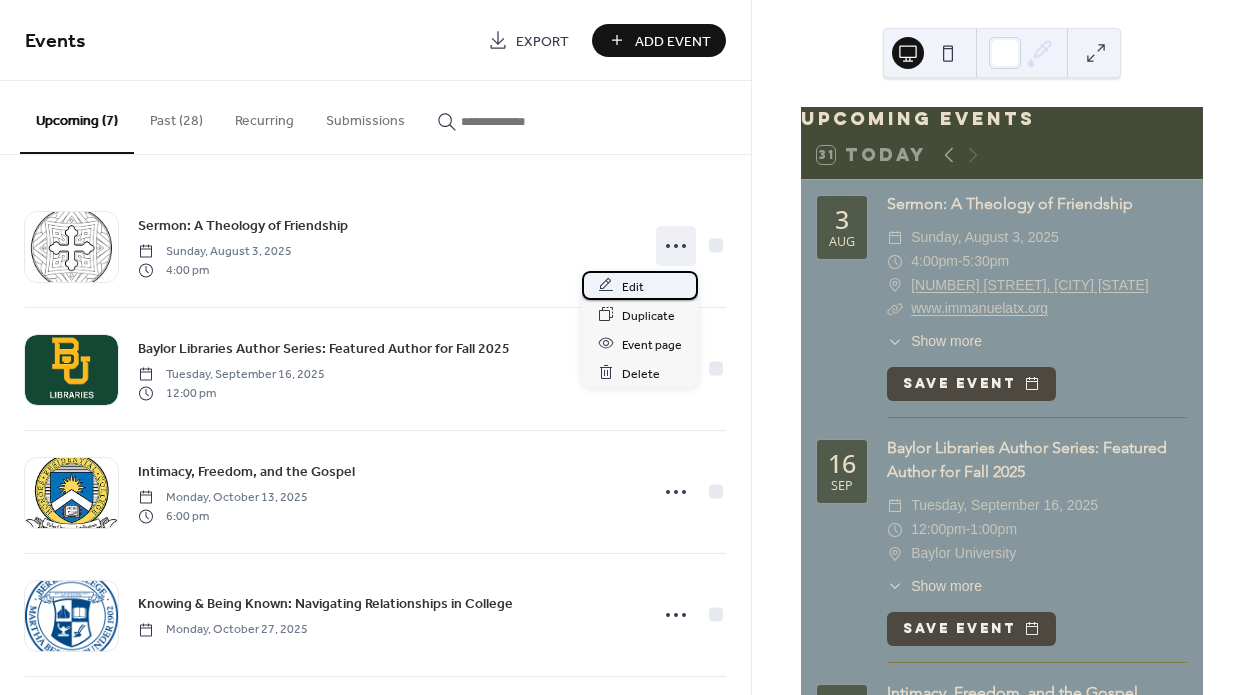 click on "Edit" at bounding box center [633, 286] 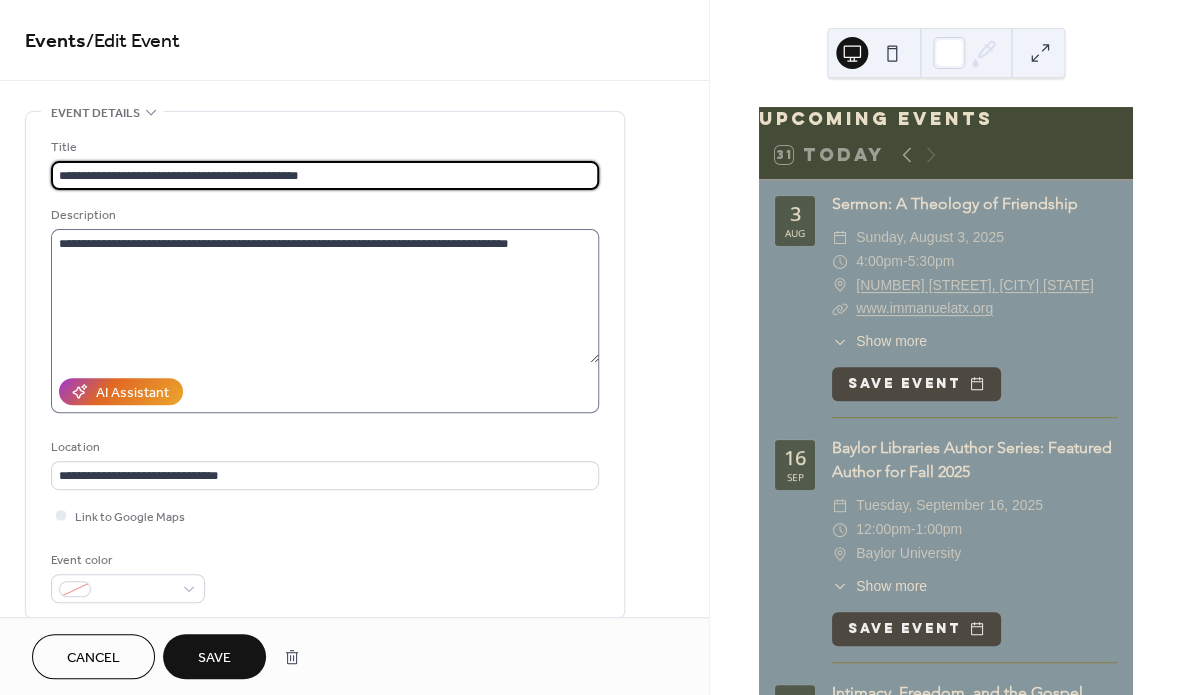 type on "**********" 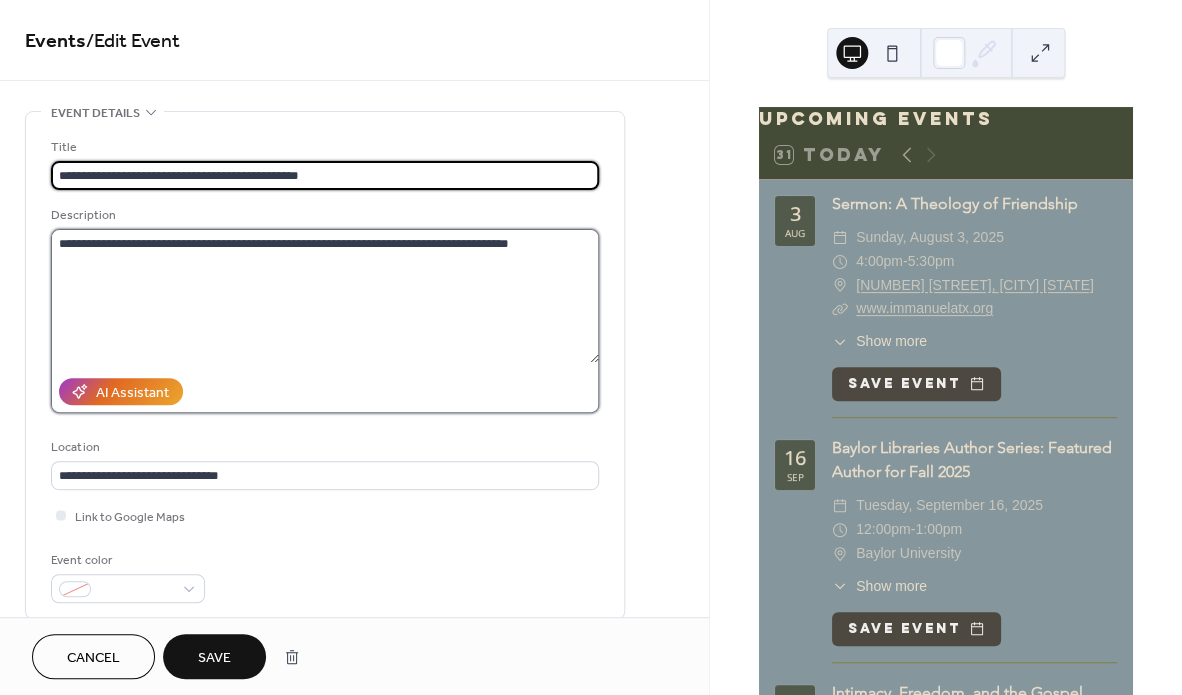 click on "**********" at bounding box center (325, 296) 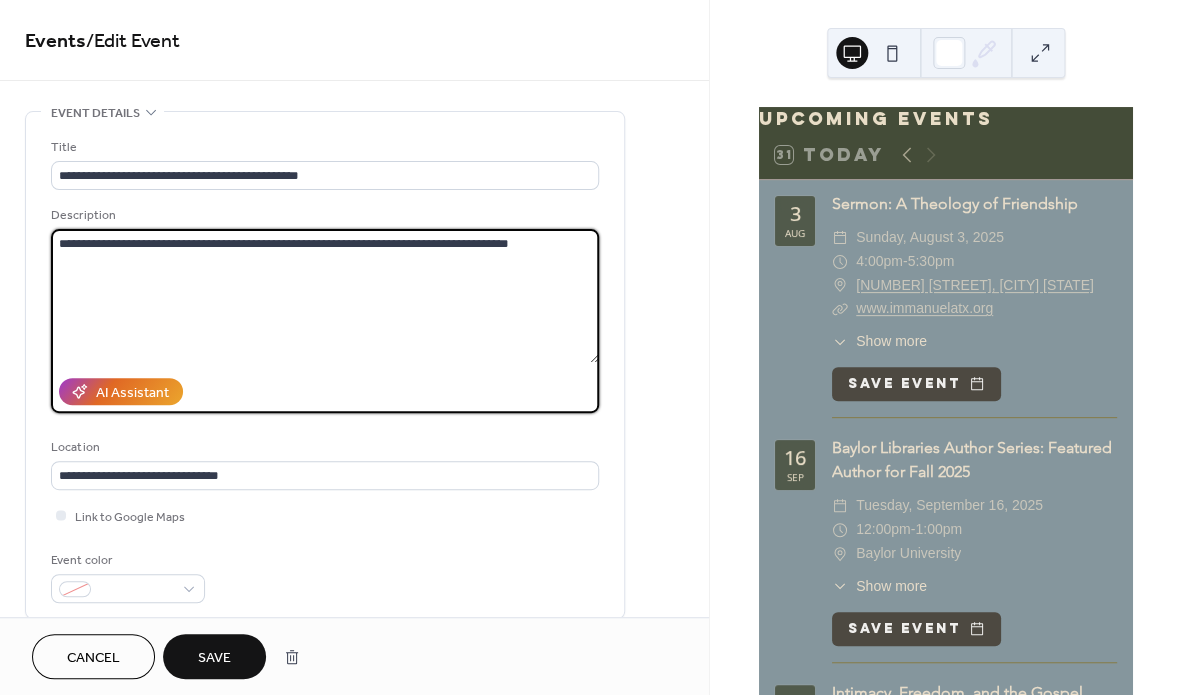 click on "Save" at bounding box center [214, 656] 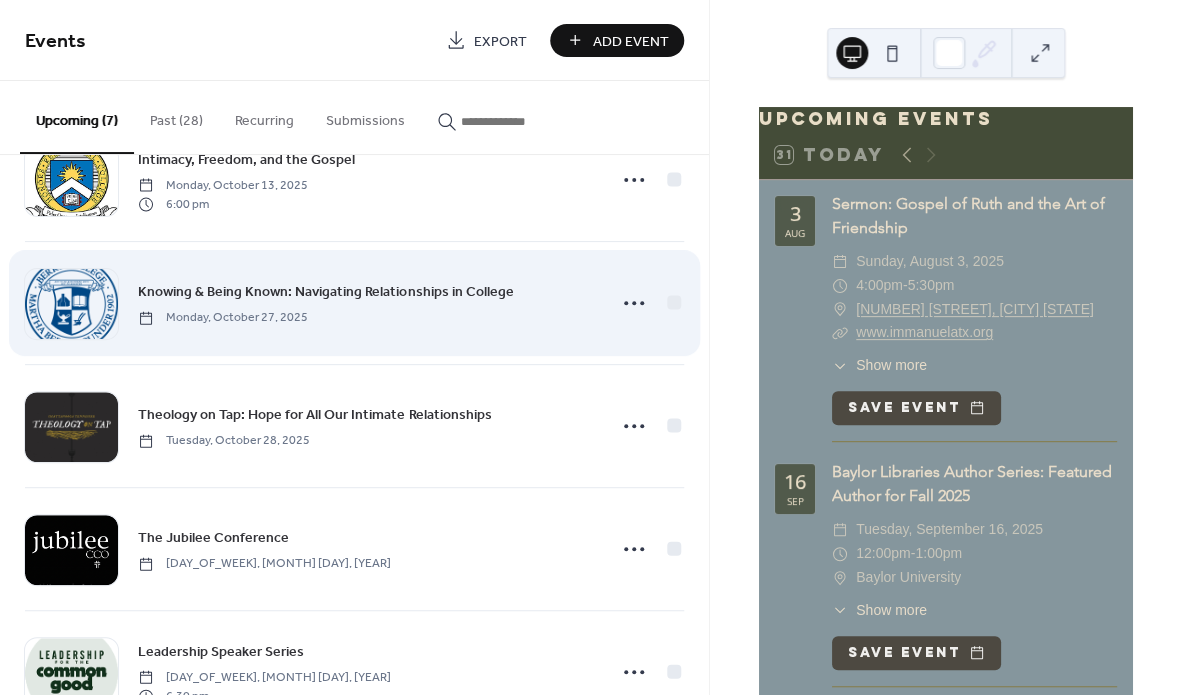 scroll, scrollTop: 381, scrollLeft: 0, axis: vertical 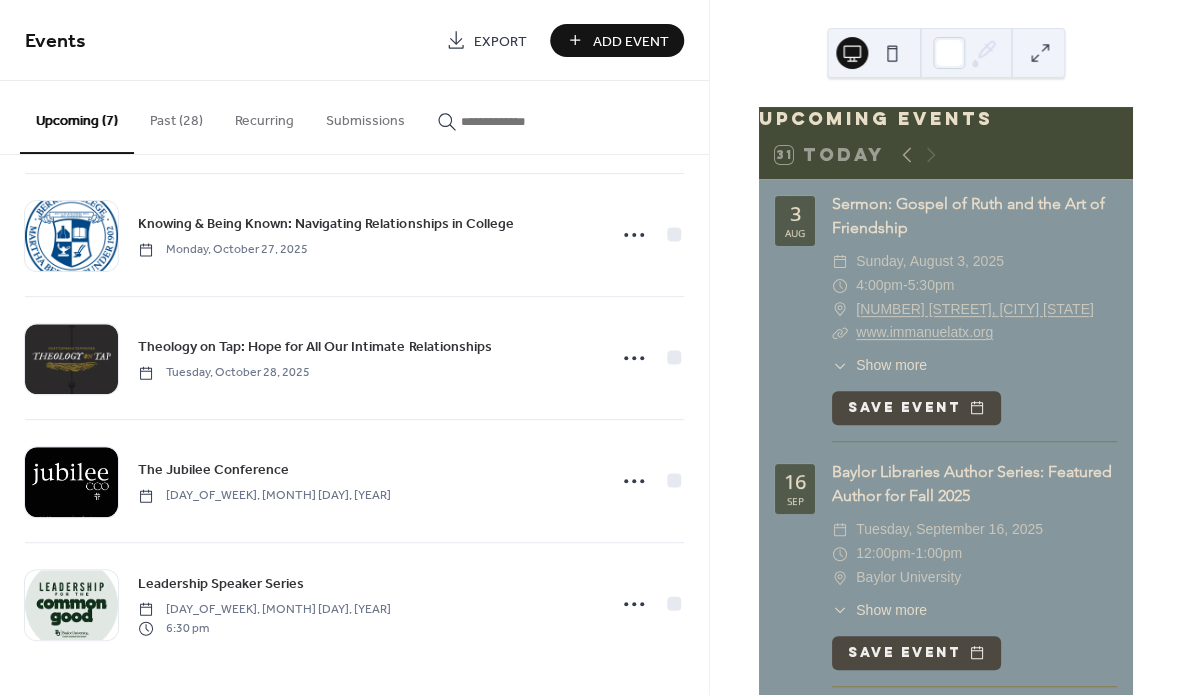 click on "Add Event" at bounding box center (631, 41) 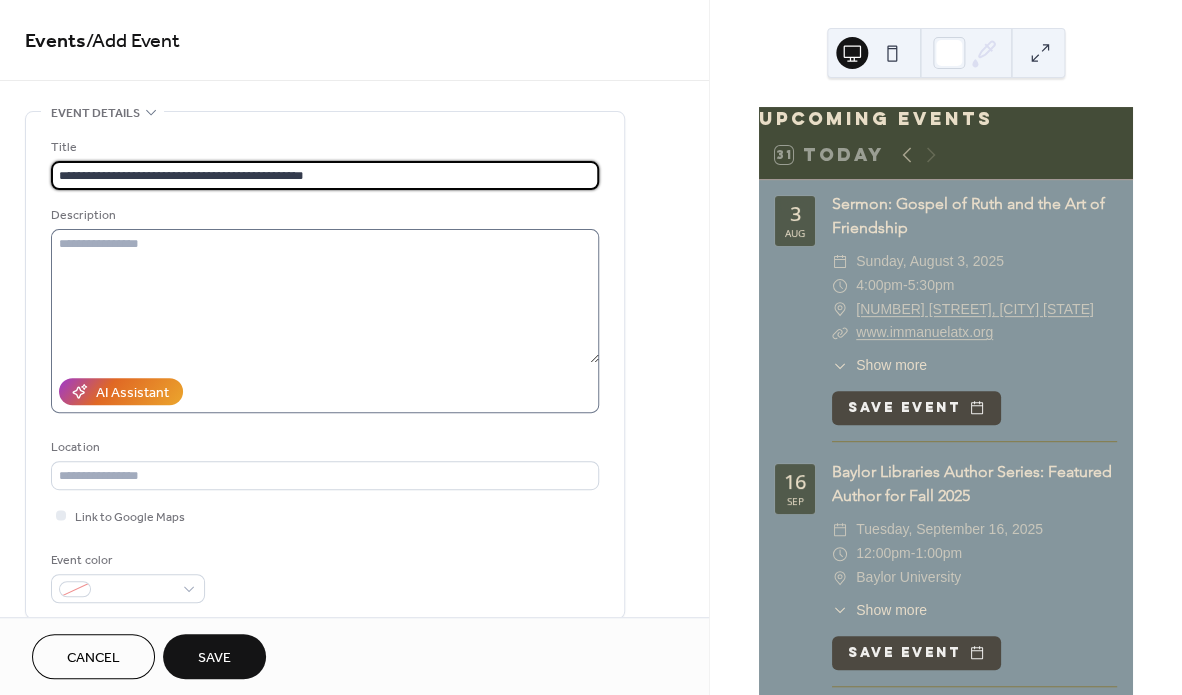 type on "**********" 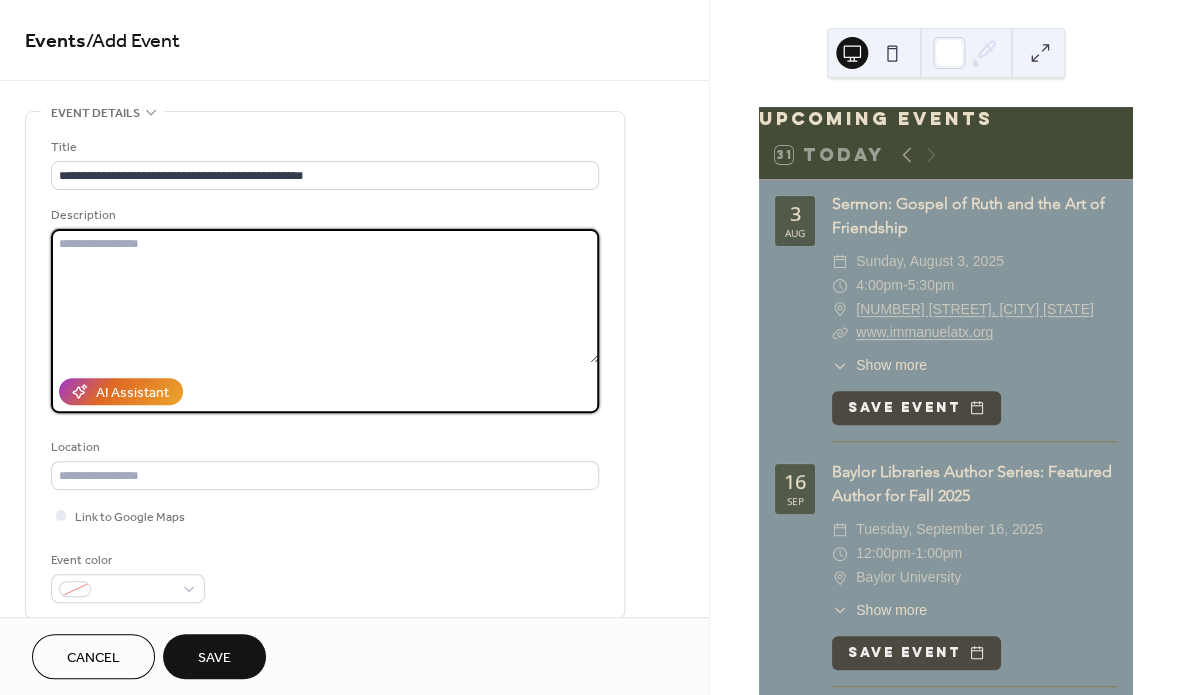 click at bounding box center (325, 296) 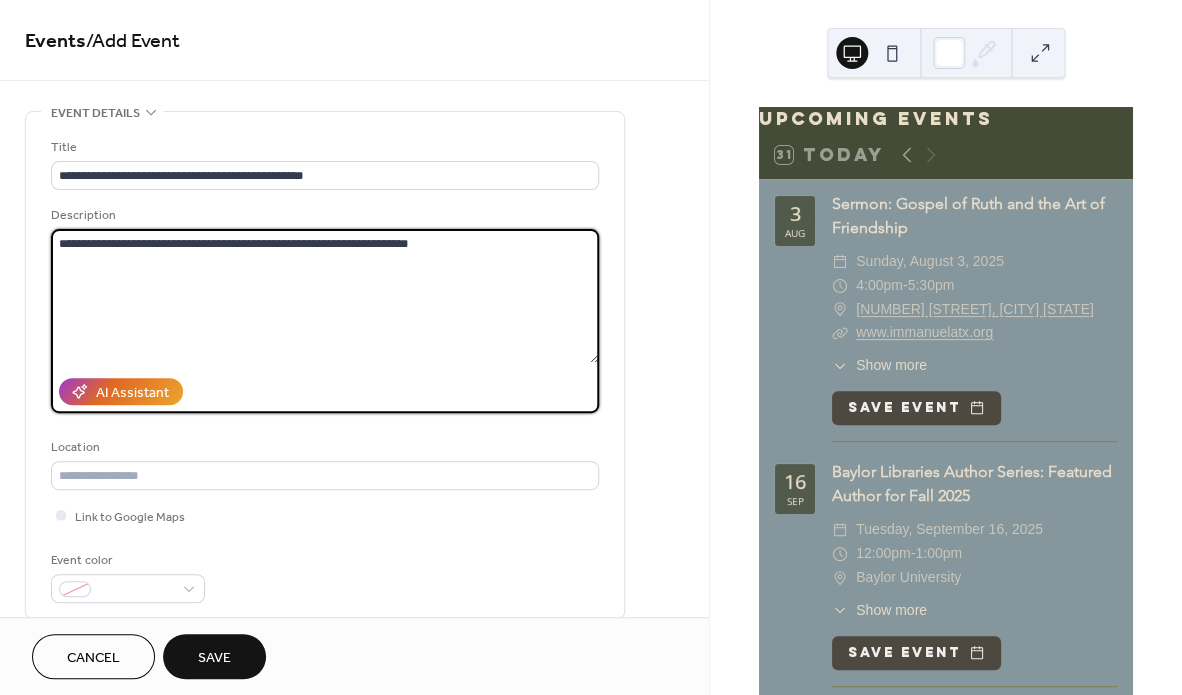 click on "**********" at bounding box center (325, 296) 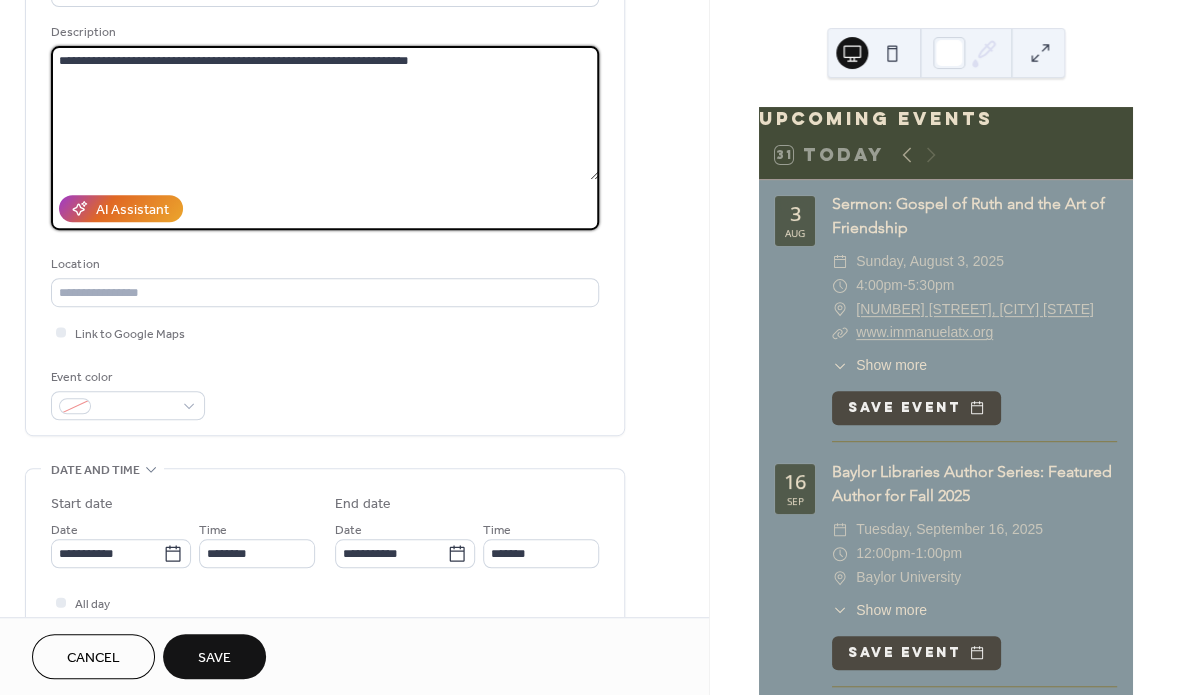 scroll, scrollTop: 198, scrollLeft: 0, axis: vertical 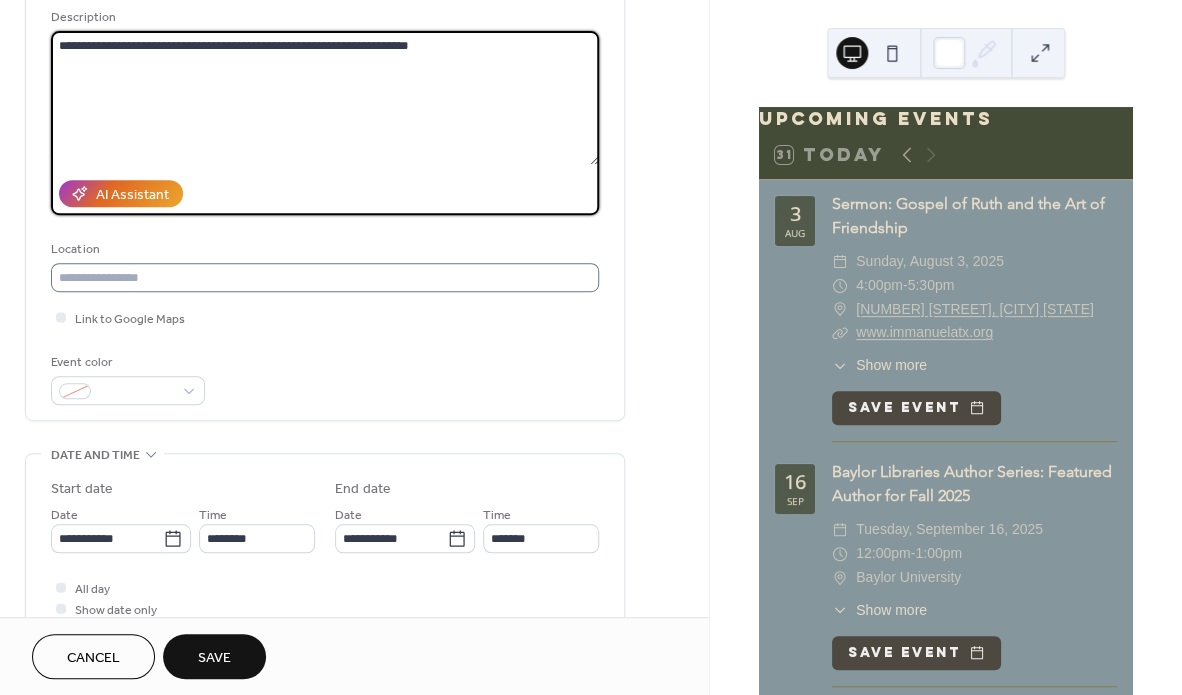 type on "**********" 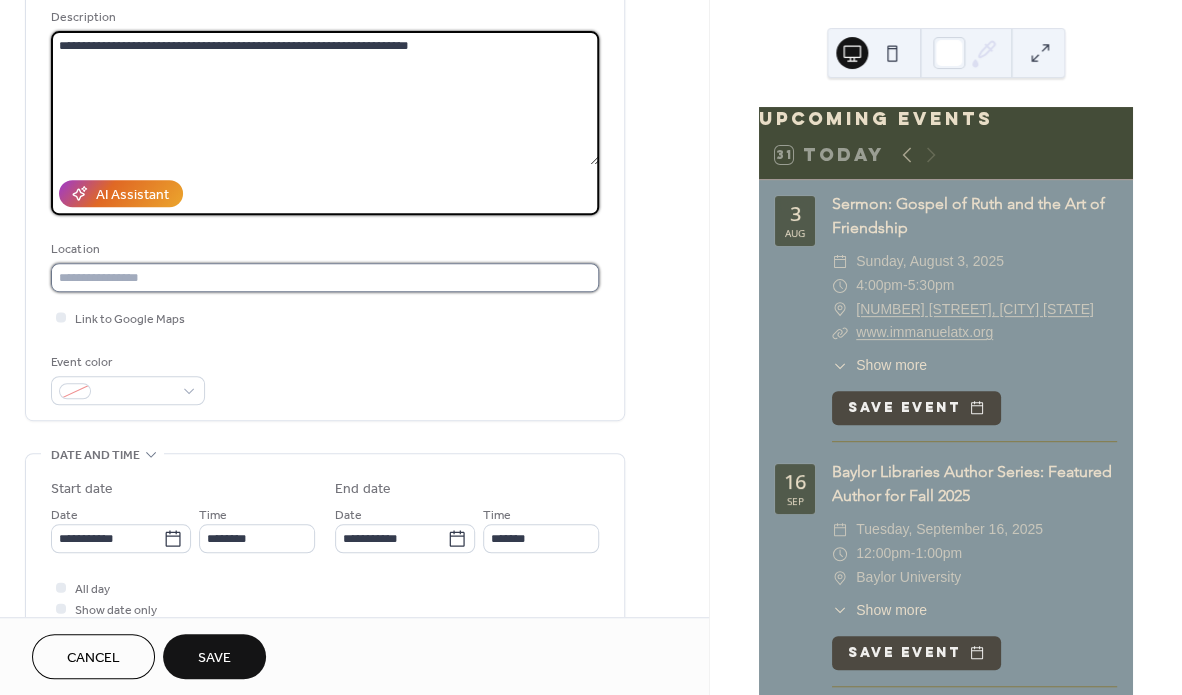 click at bounding box center [325, 277] 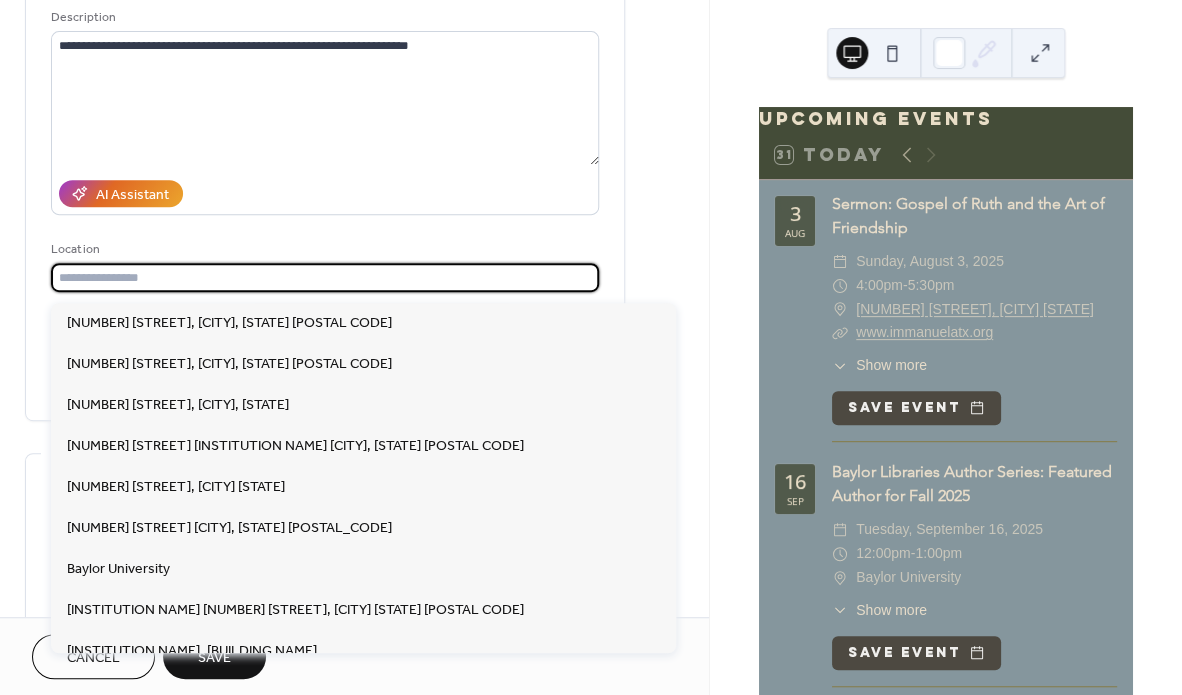 paste on "**********" 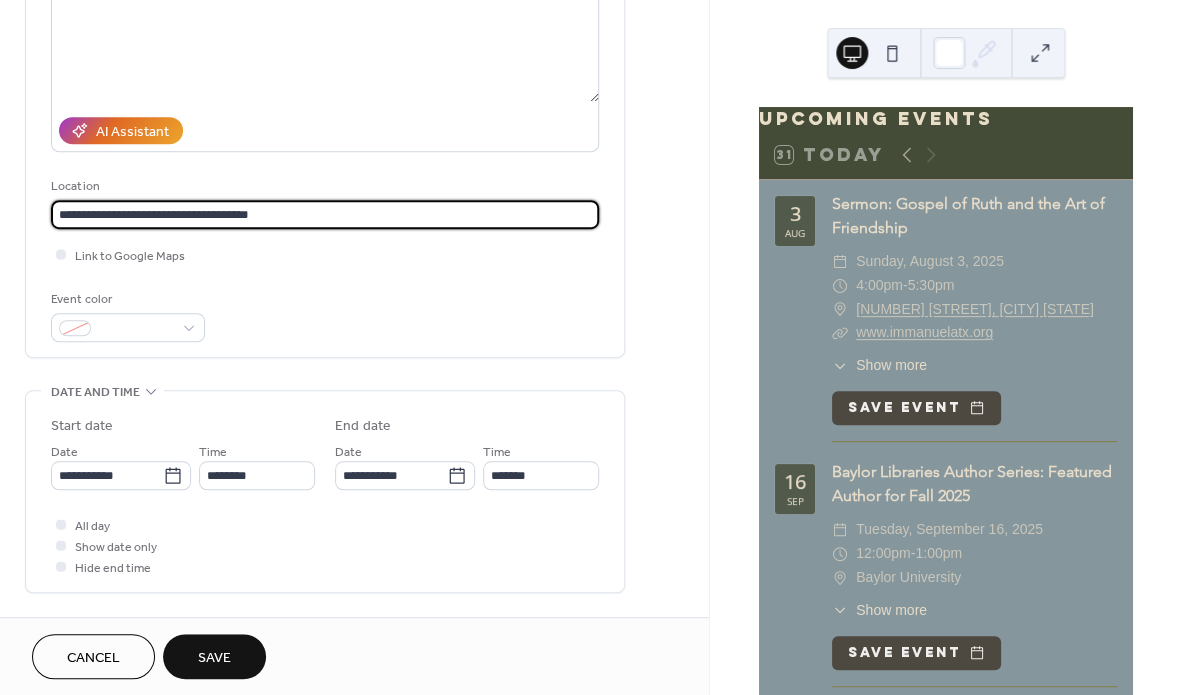 scroll, scrollTop: 271, scrollLeft: 0, axis: vertical 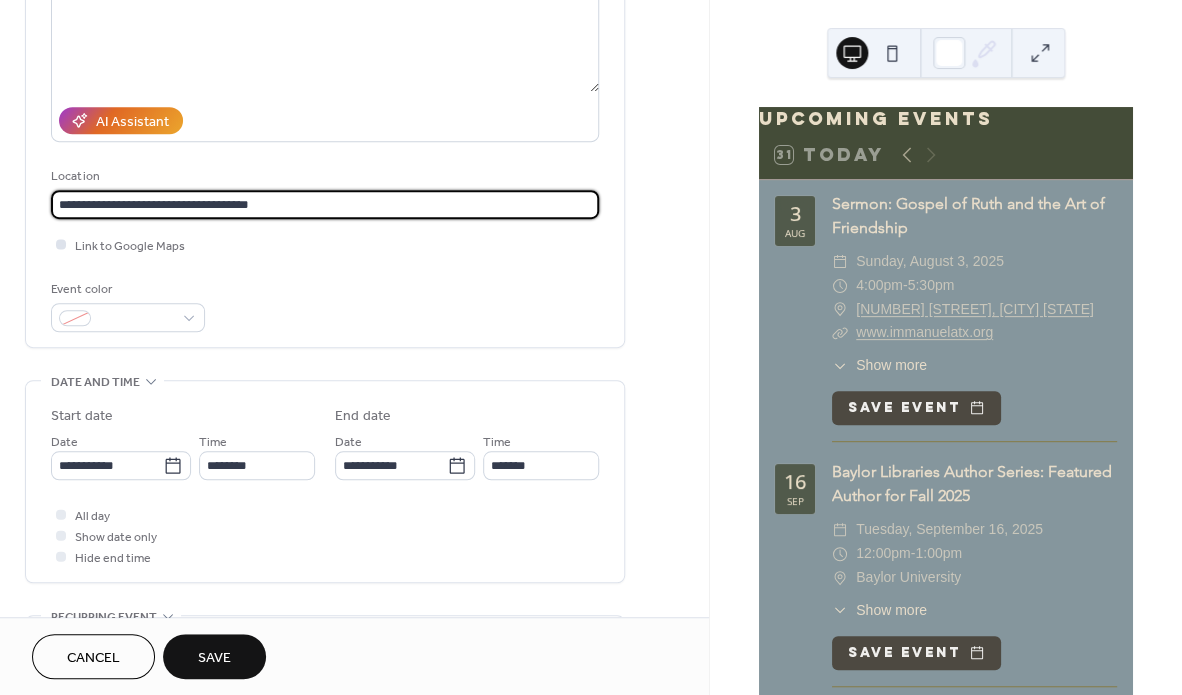 type on "**********" 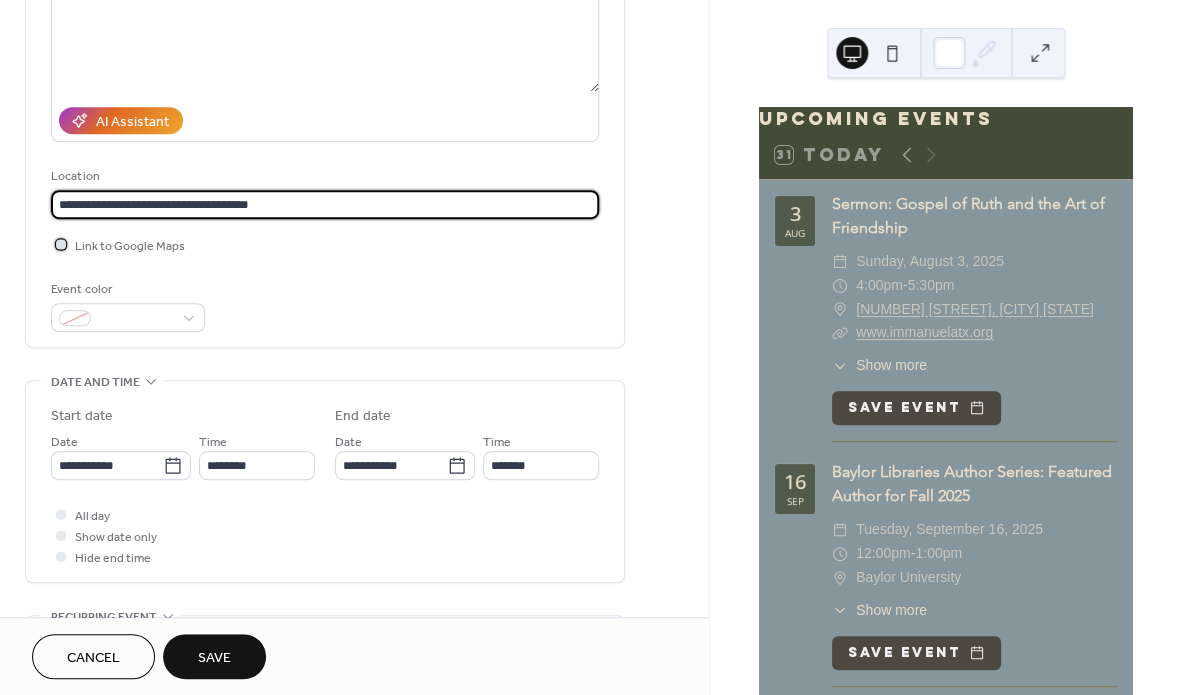 click at bounding box center [61, 244] 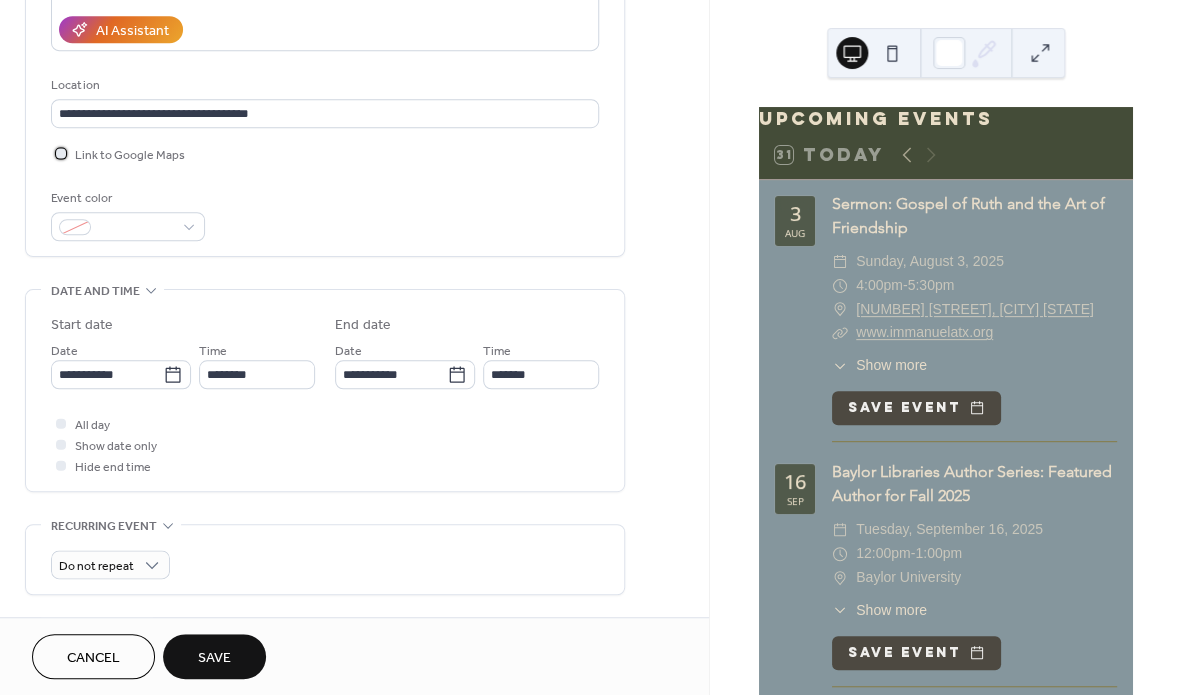 scroll, scrollTop: 373, scrollLeft: 0, axis: vertical 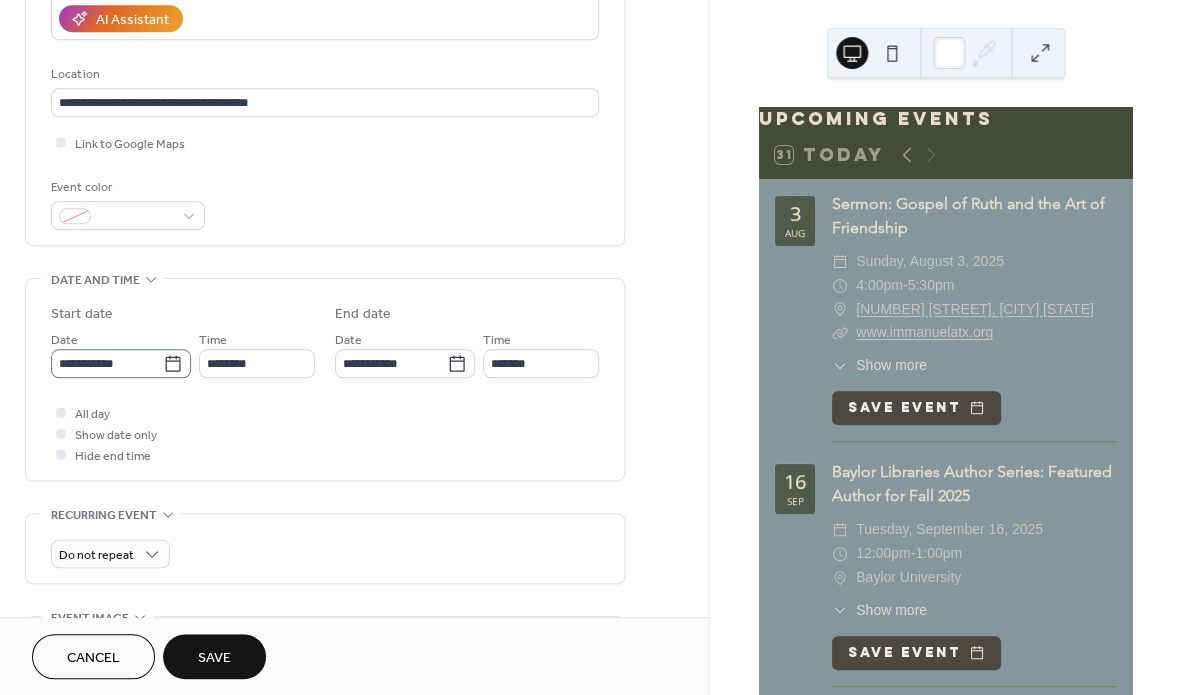 click 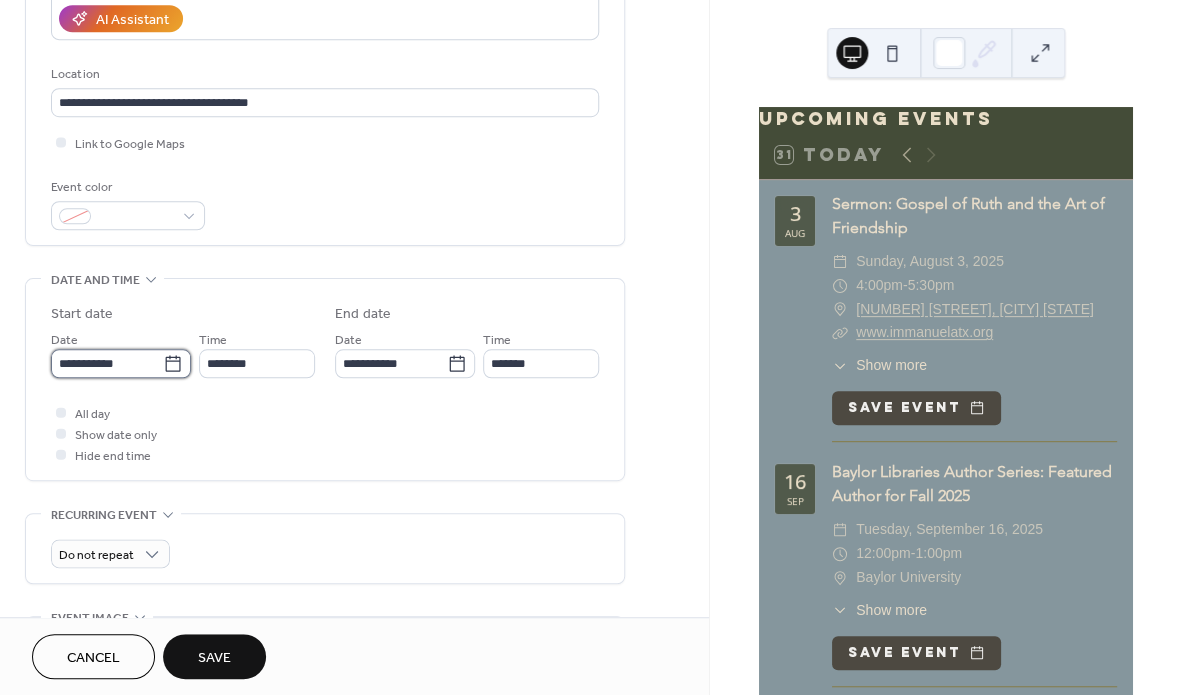 click on "**********" at bounding box center [107, 363] 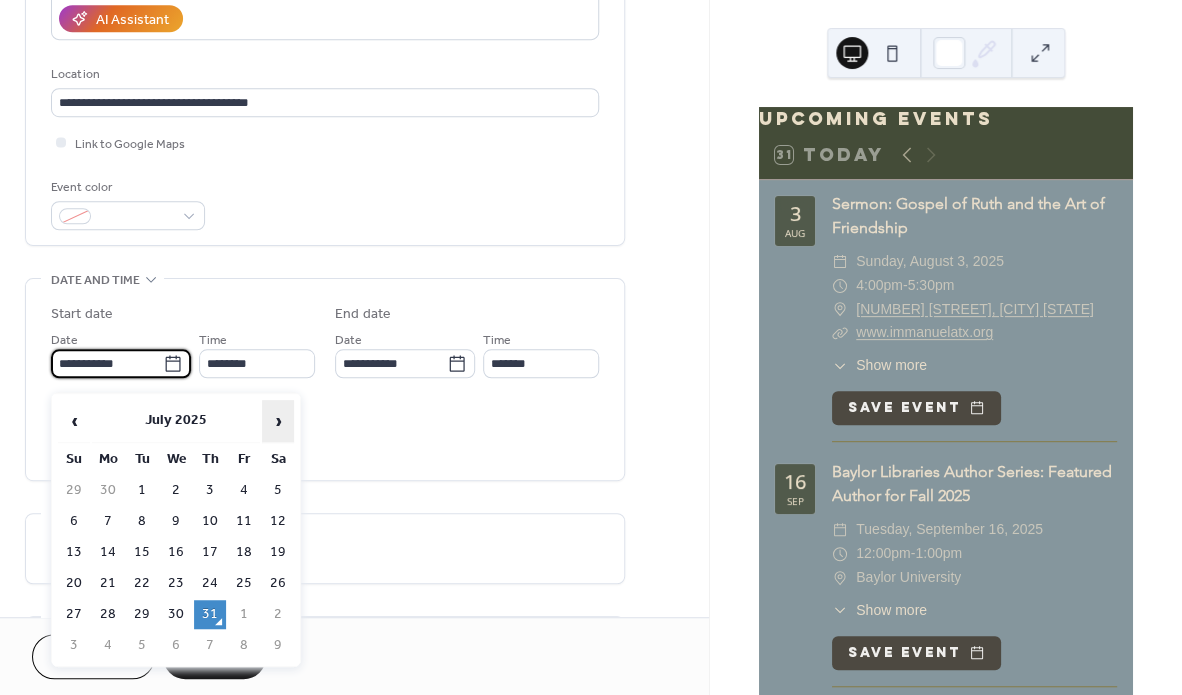 click on "›" at bounding box center [278, 421] 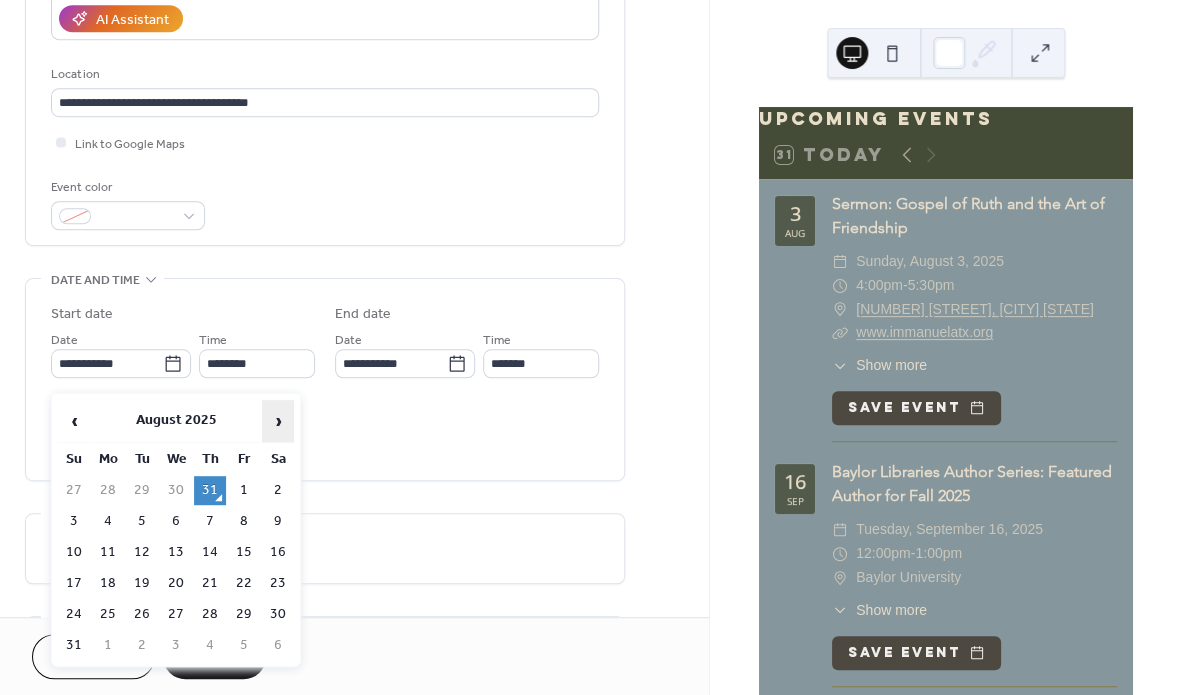 click on "›" at bounding box center [278, 421] 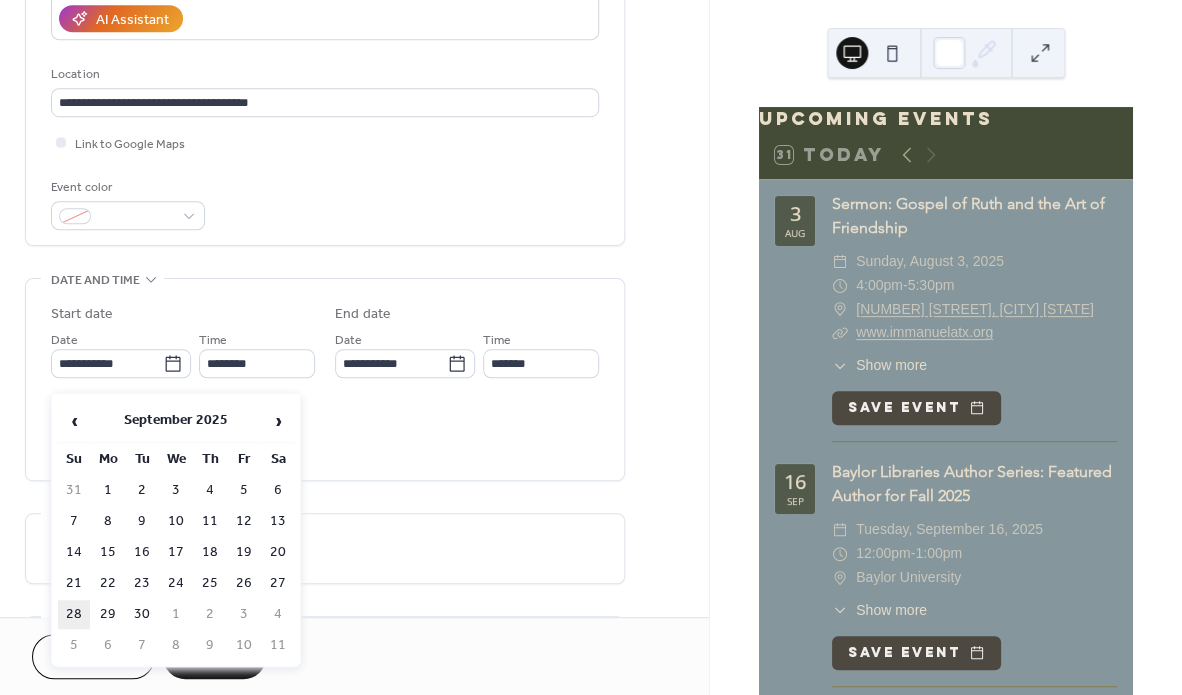 click on "28" at bounding box center (74, 614) 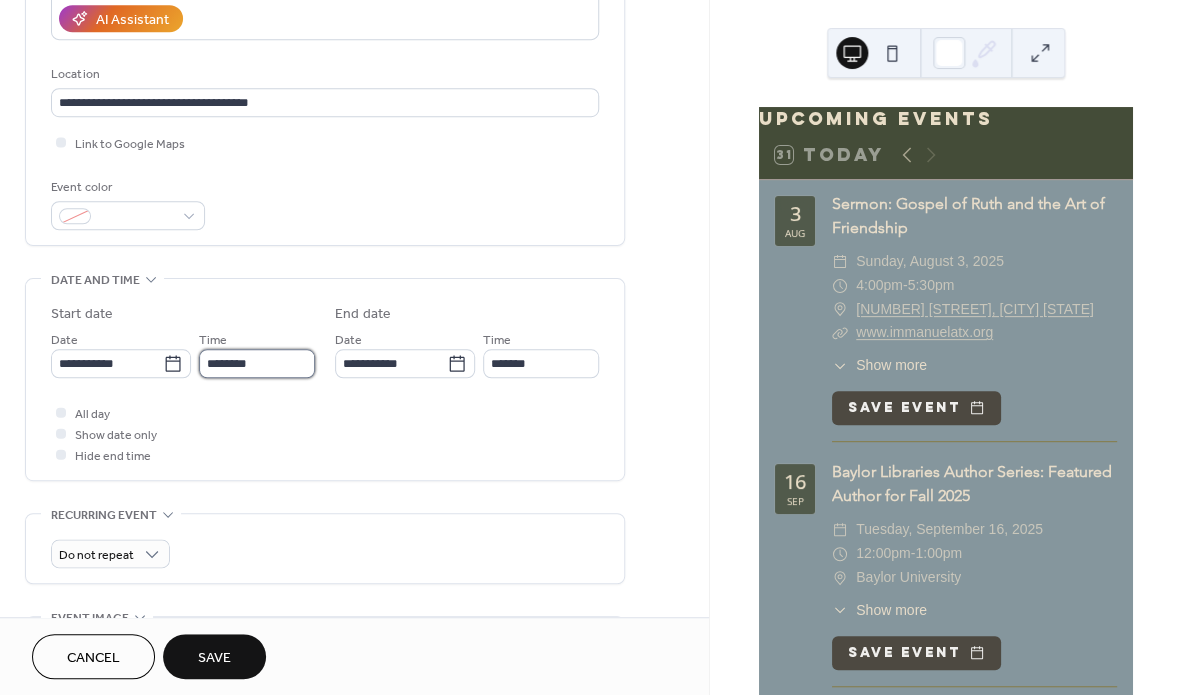 click on "********" at bounding box center (257, 363) 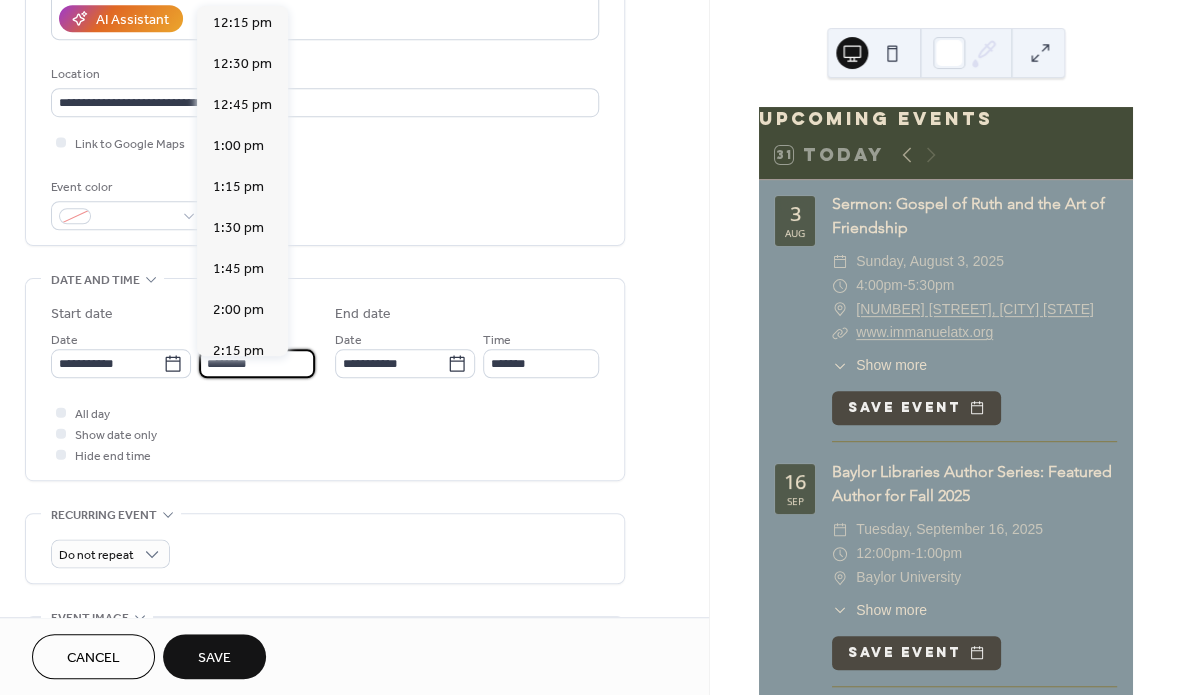 scroll, scrollTop: 3673, scrollLeft: 0, axis: vertical 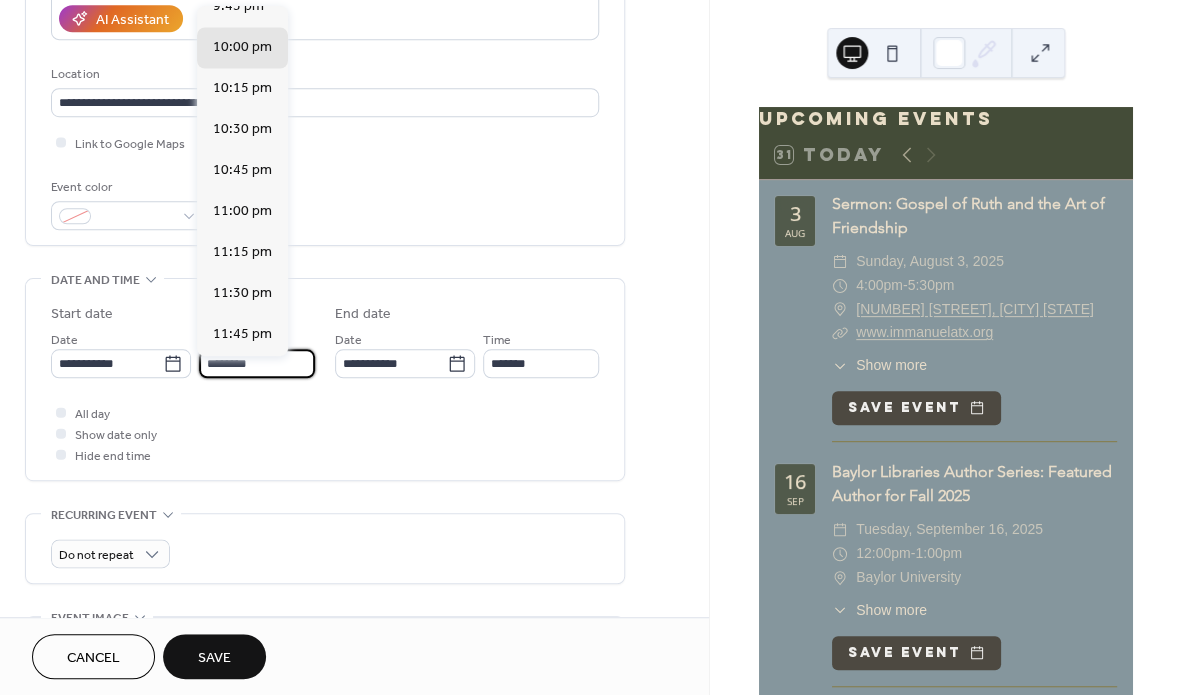 click on "********" at bounding box center [257, 363] 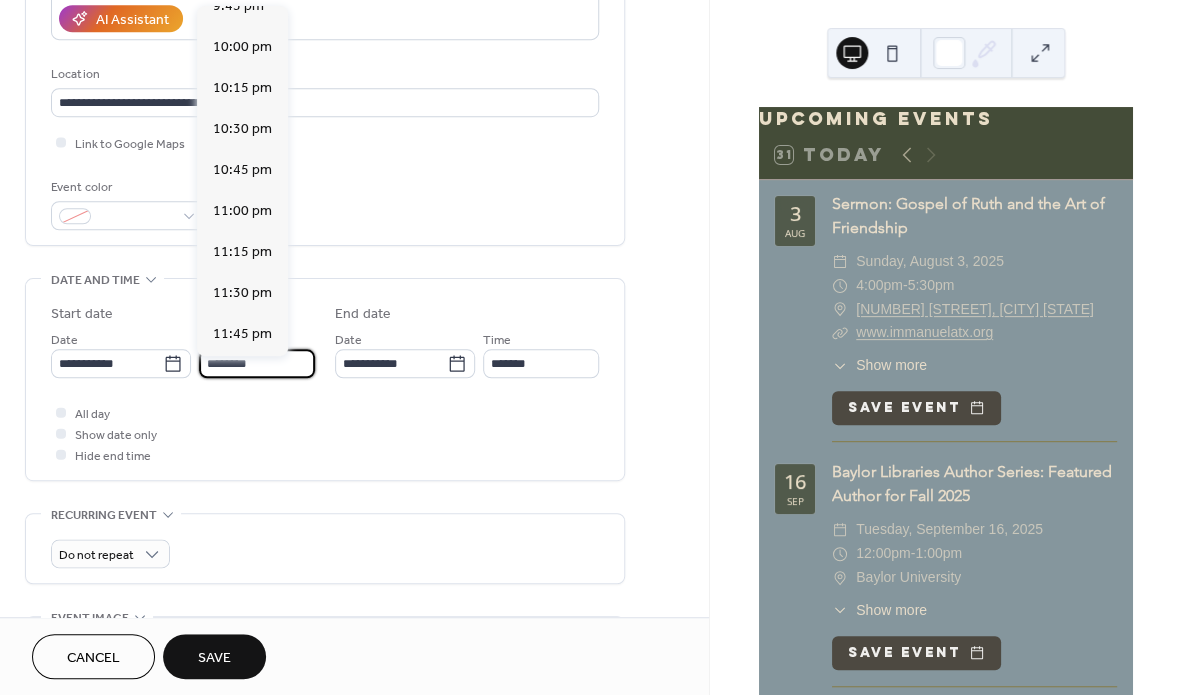 scroll, scrollTop: 1676, scrollLeft: 0, axis: vertical 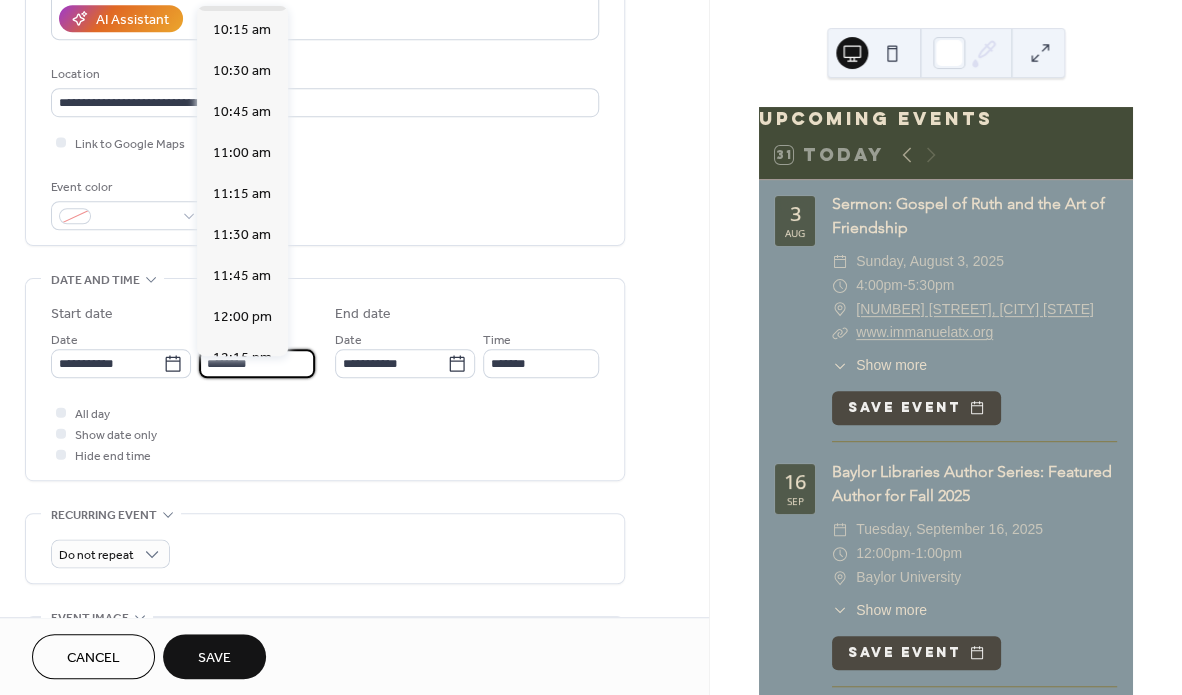 type on "********" 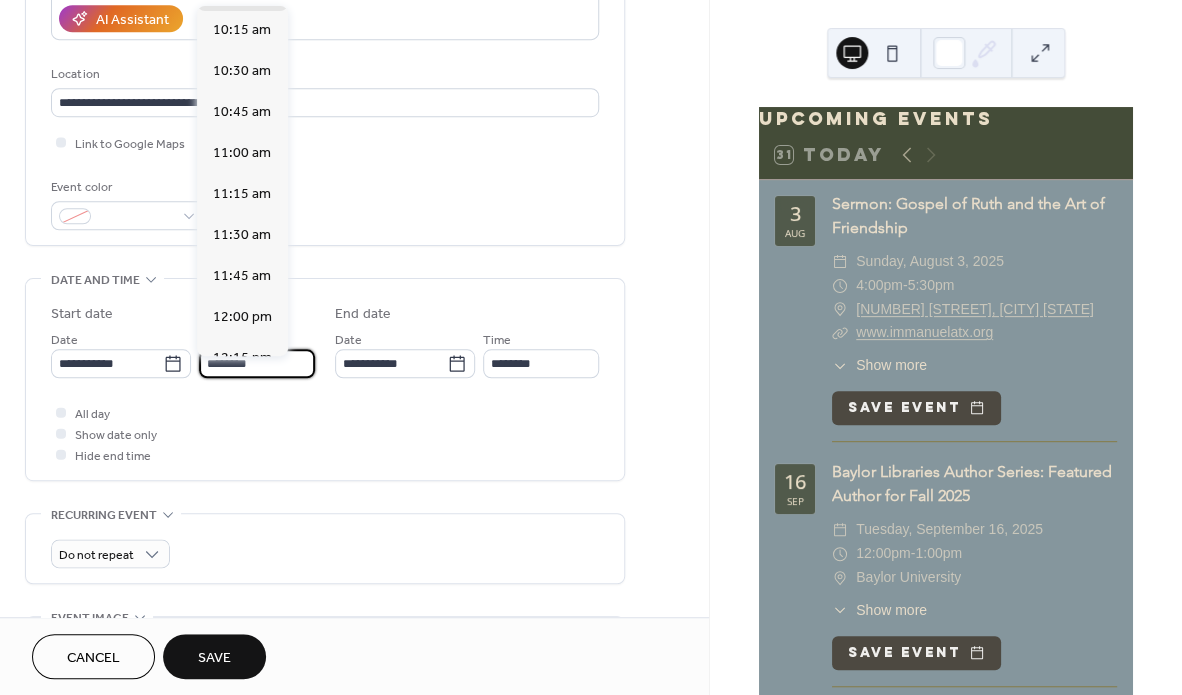 click on "All day Show date only Hide end time" at bounding box center [325, 433] 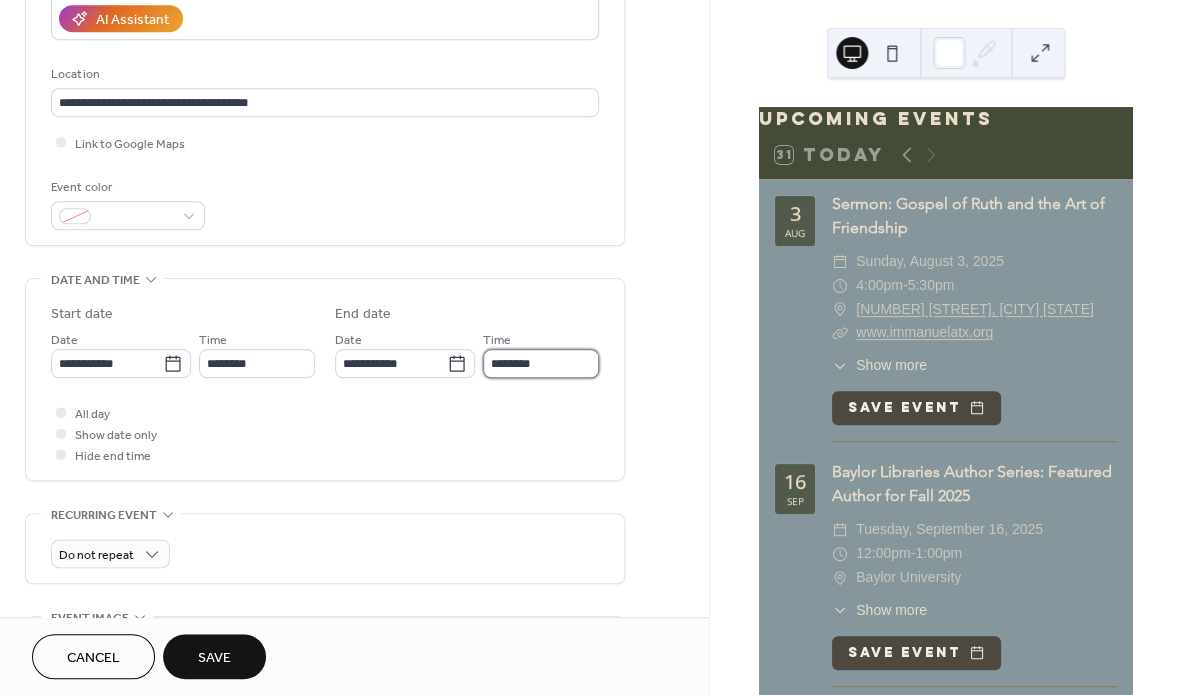 click on "********" at bounding box center [541, 363] 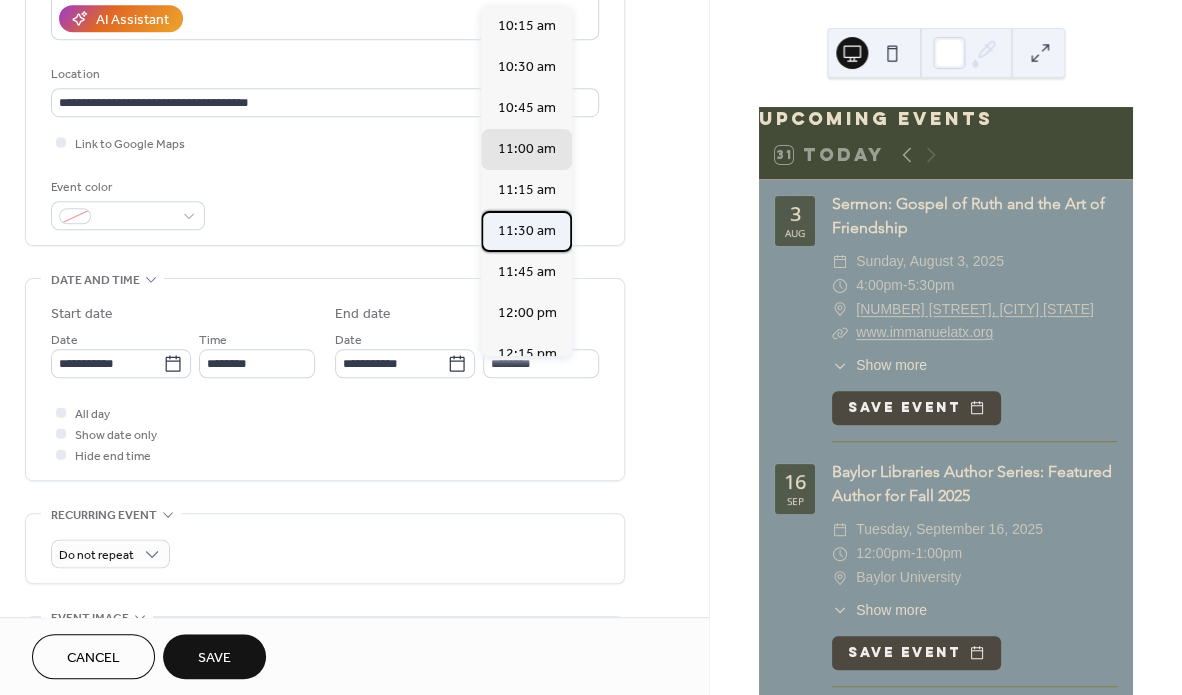 click on "11:30 am" at bounding box center (526, 231) 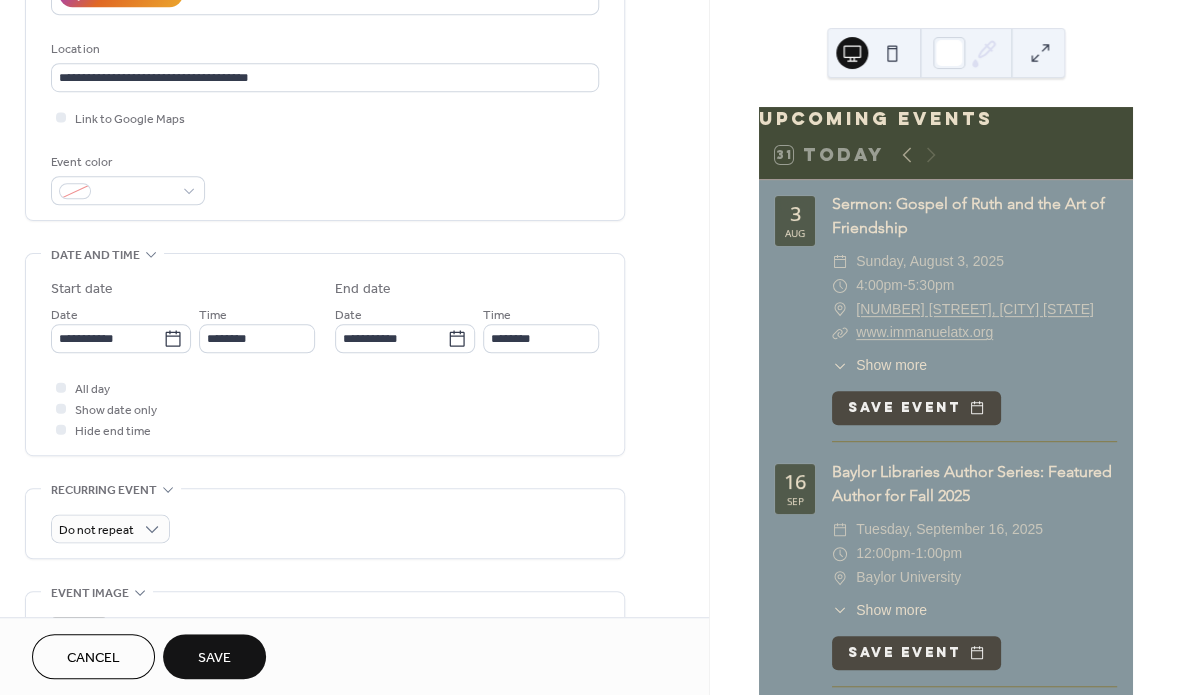 scroll, scrollTop: 411, scrollLeft: 0, axis: vertical 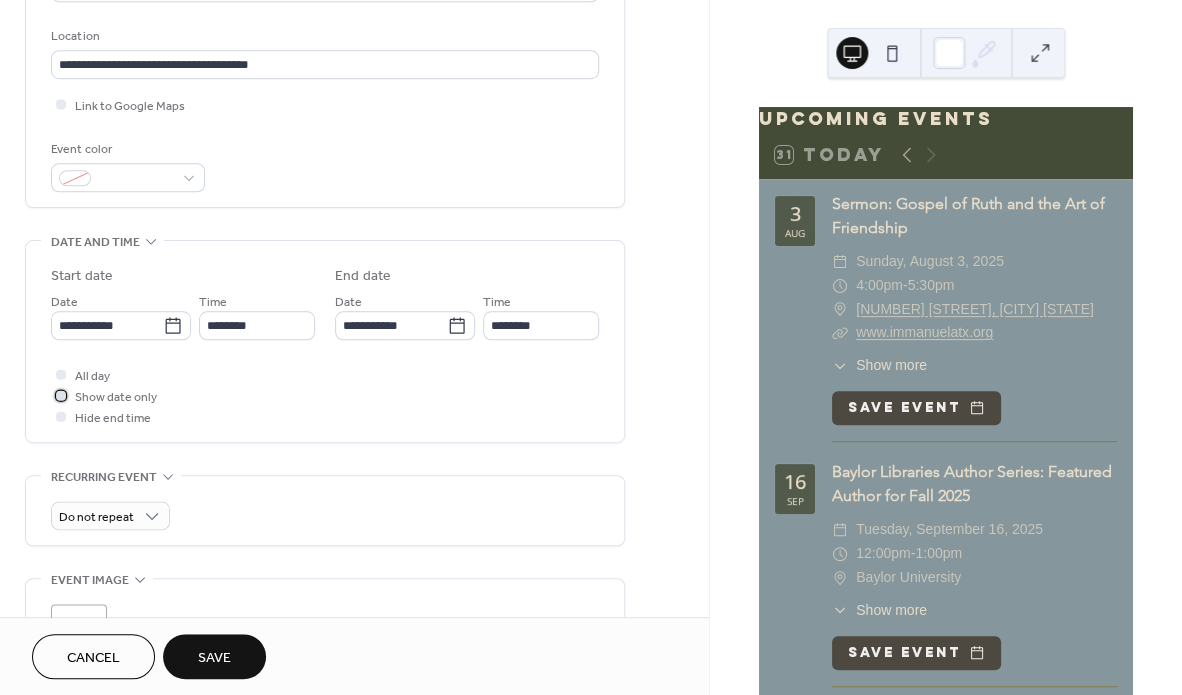 click at bounding box center [61, 395] 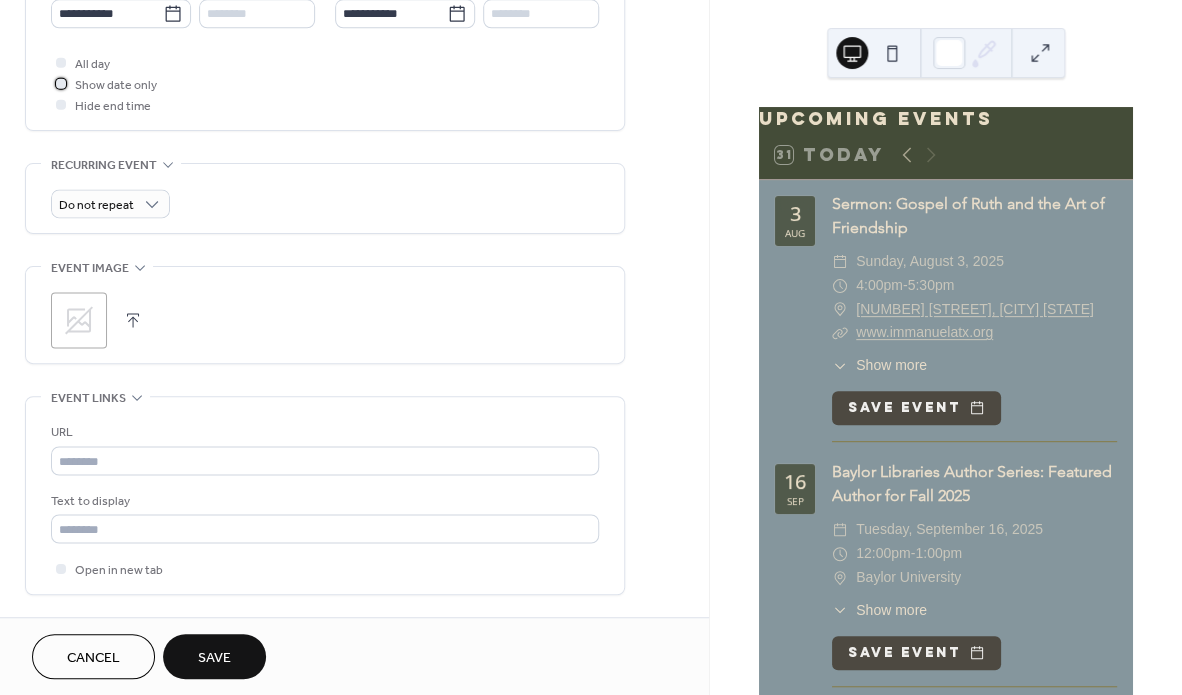 scroll, scrollTop: 726, scrollLeft: 0, axis: vertical 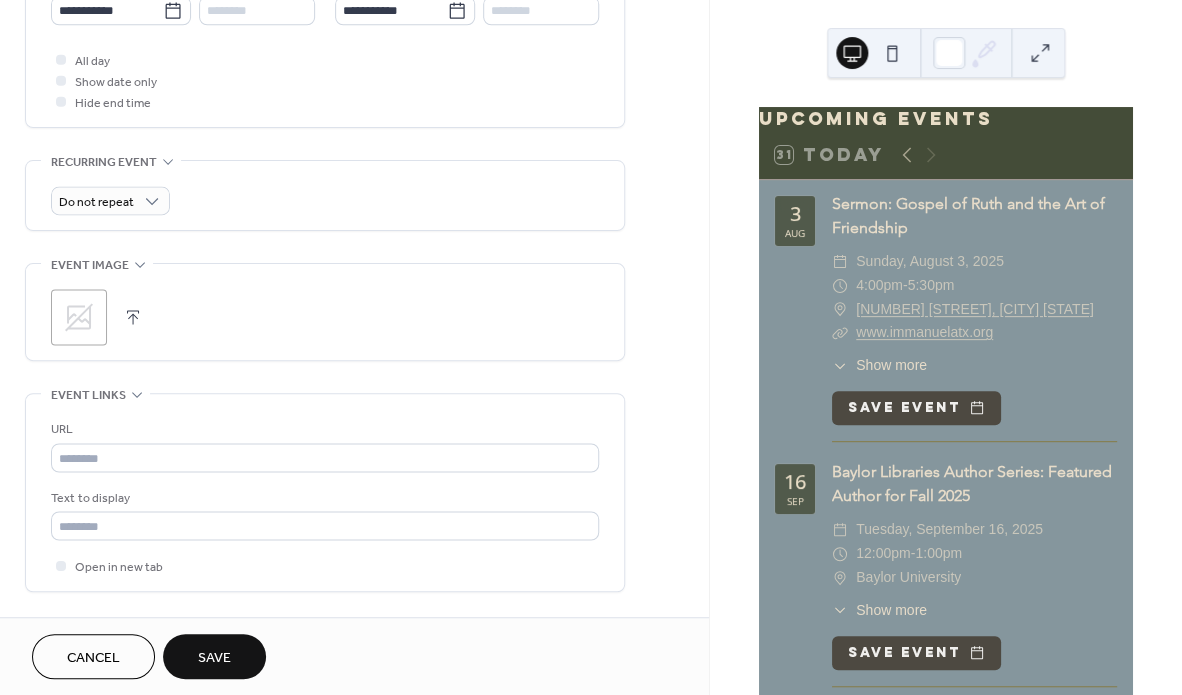 click 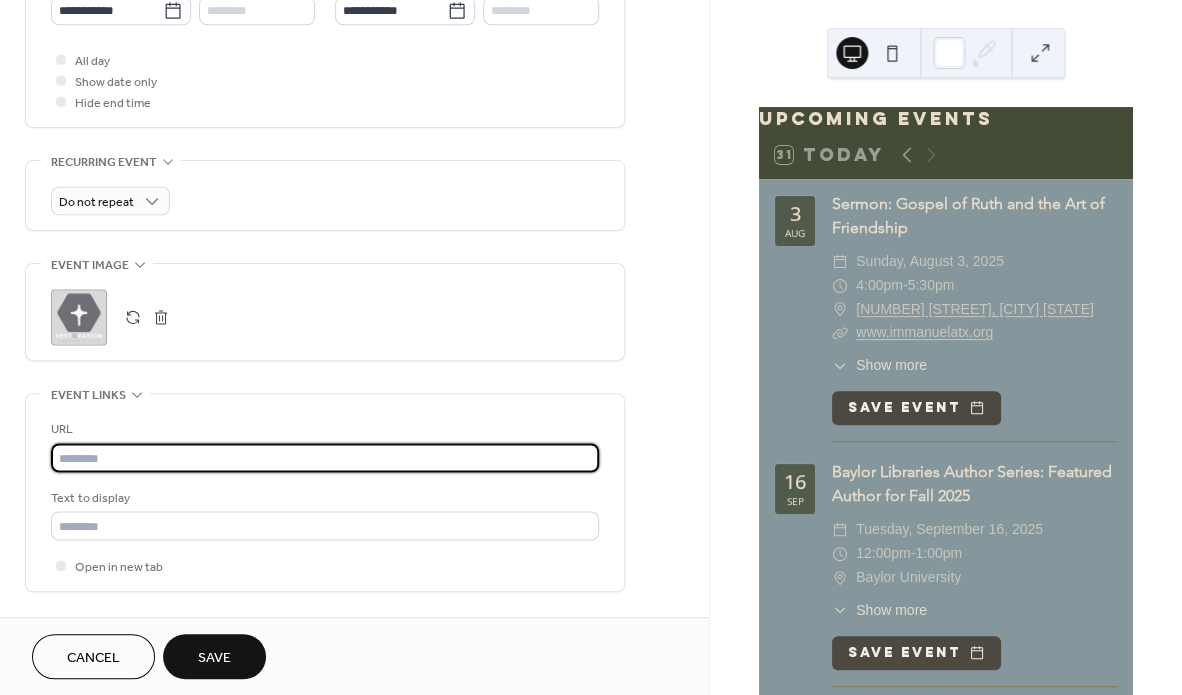 click at bounding box center [325, 457] 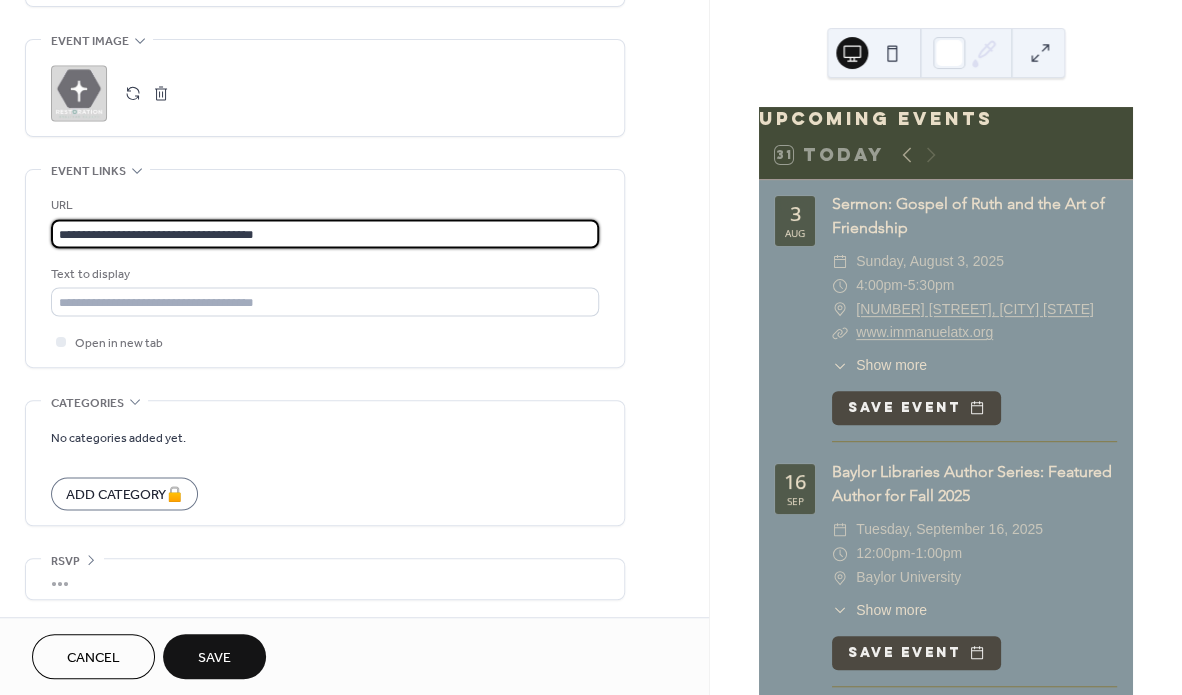 scroll, scrollTop: 970, scrollLeft: 0, axis: vertical 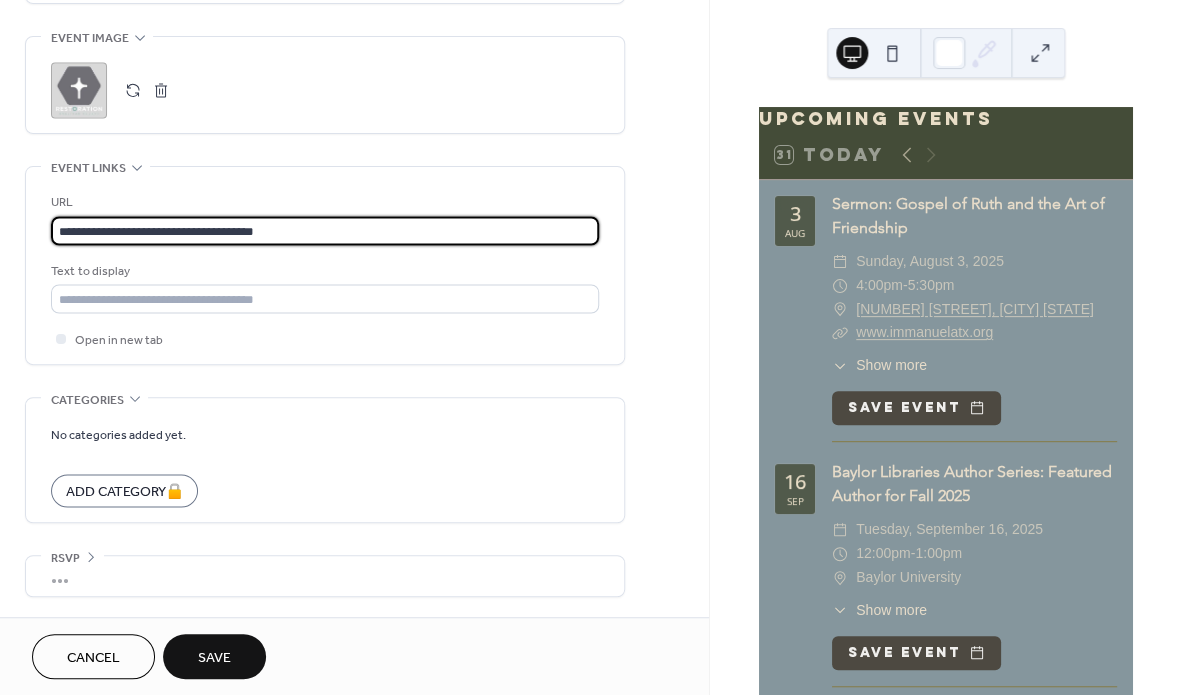 type on "**********" 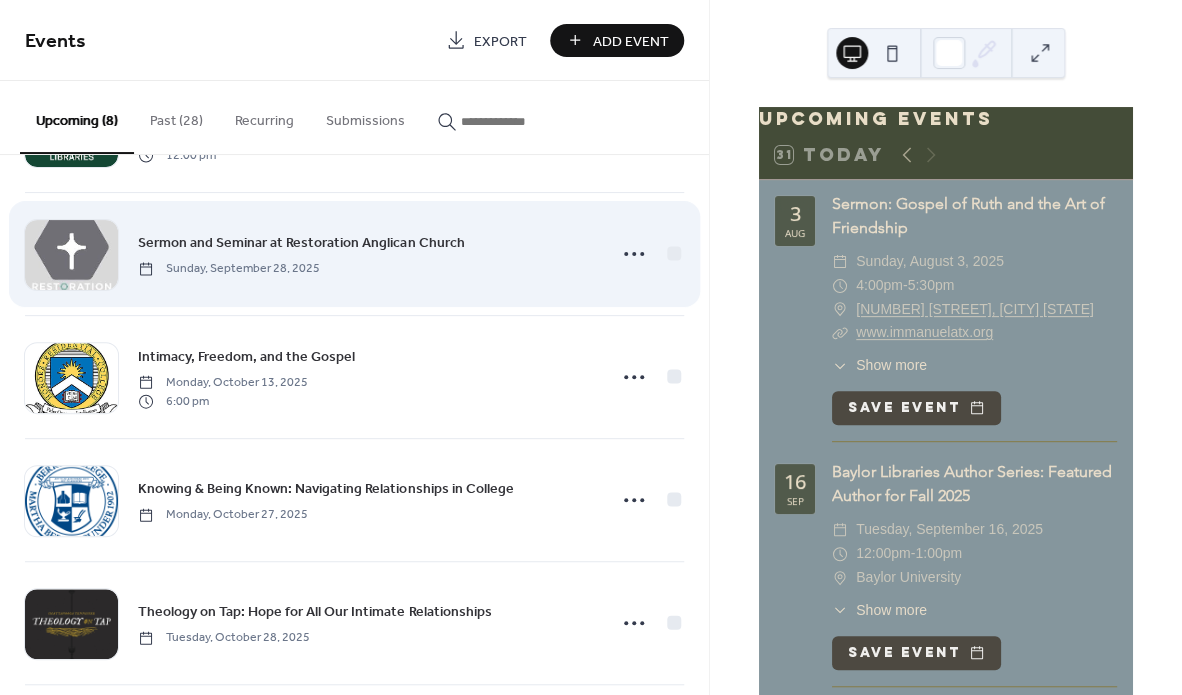 scroll, scrollTop: 24, scrollLeft: 0, axis: vertical 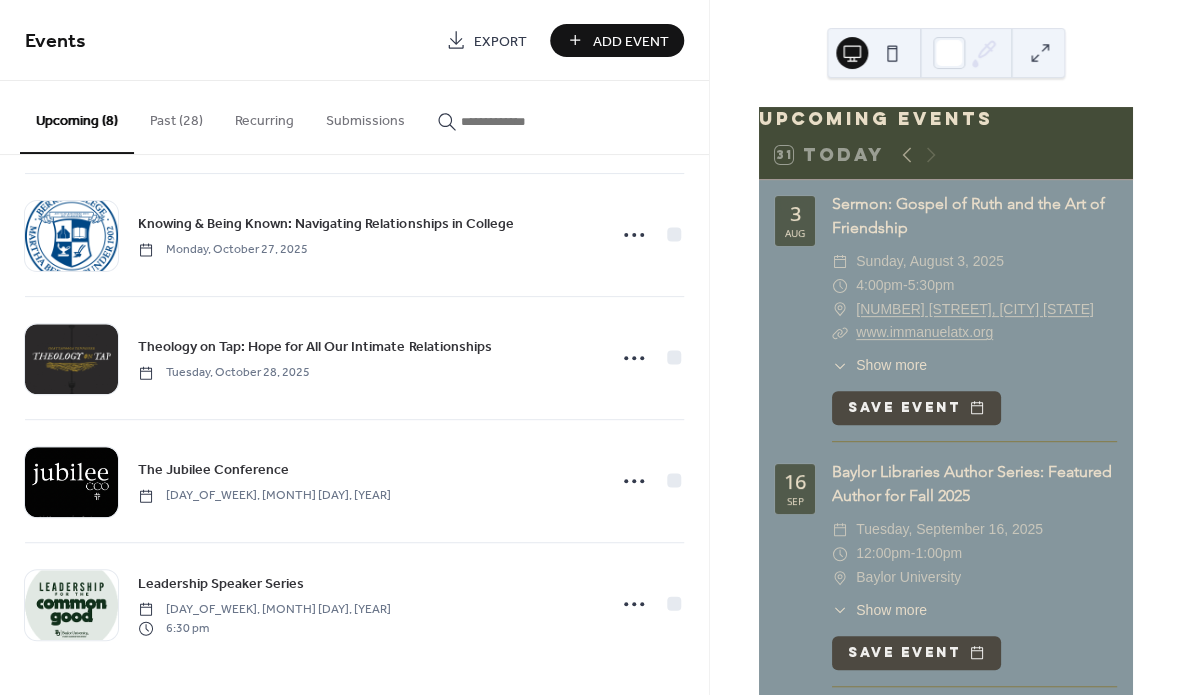 click on "Add Event" at bounding box center (631, 41) 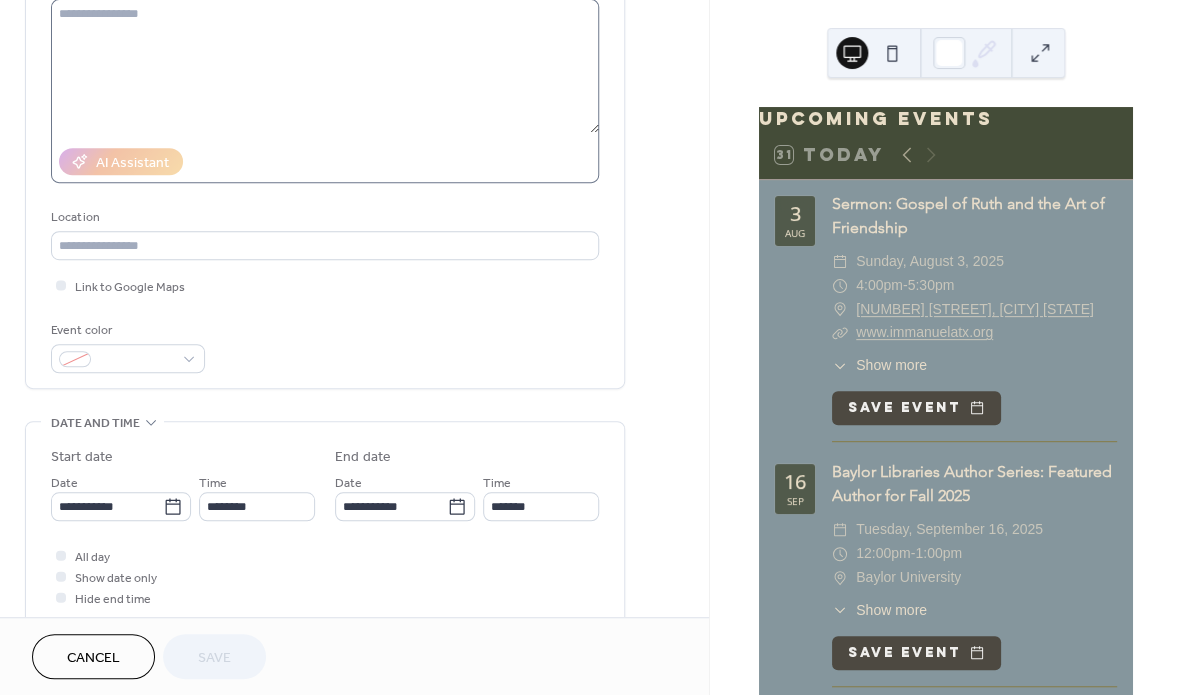scroll, scrollTop: 261, scrollLeft: 0, axis: vertical 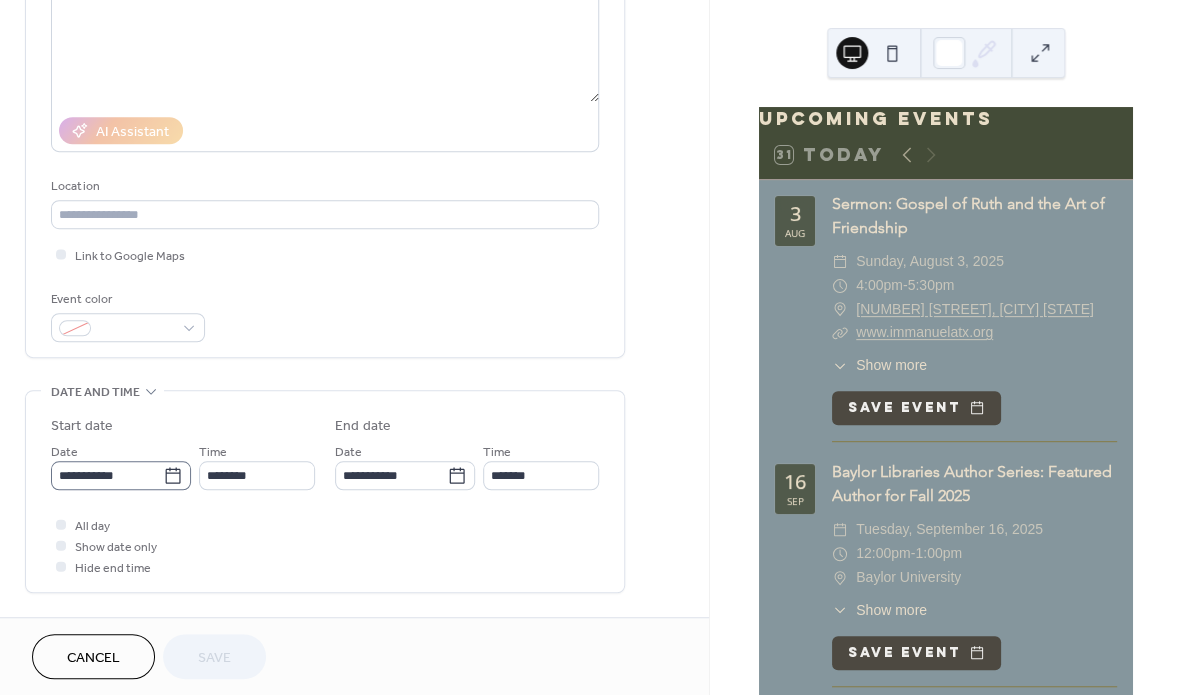 click 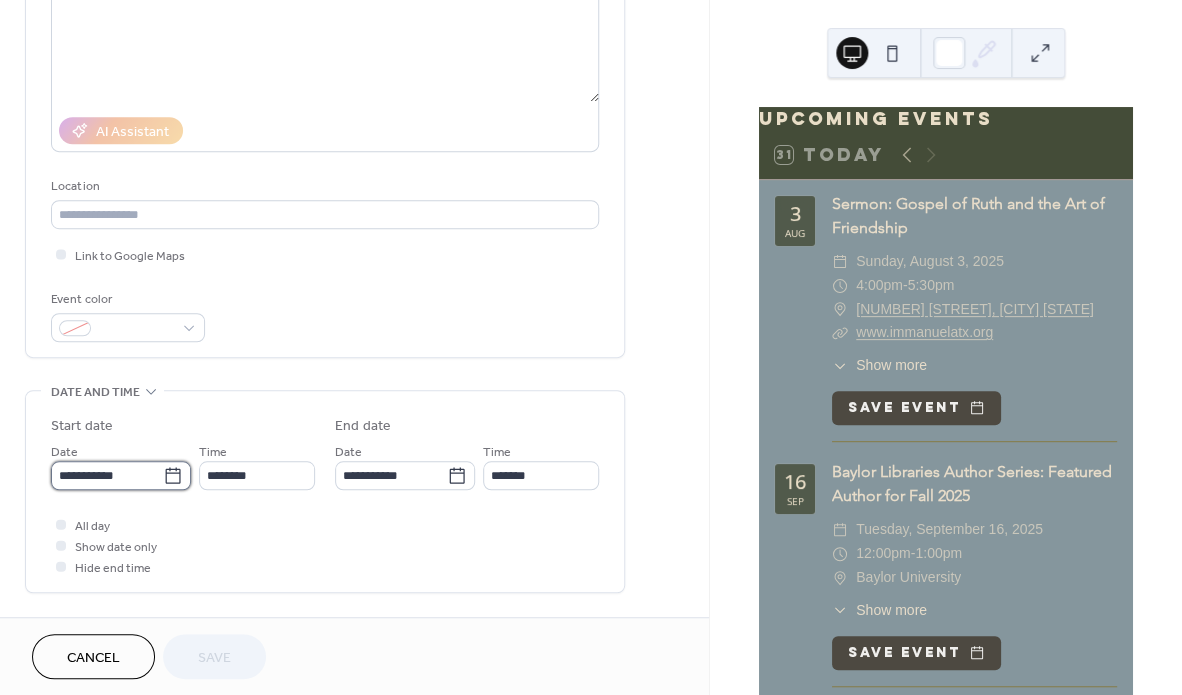 click on "**********" at bounding box center (107, 475) 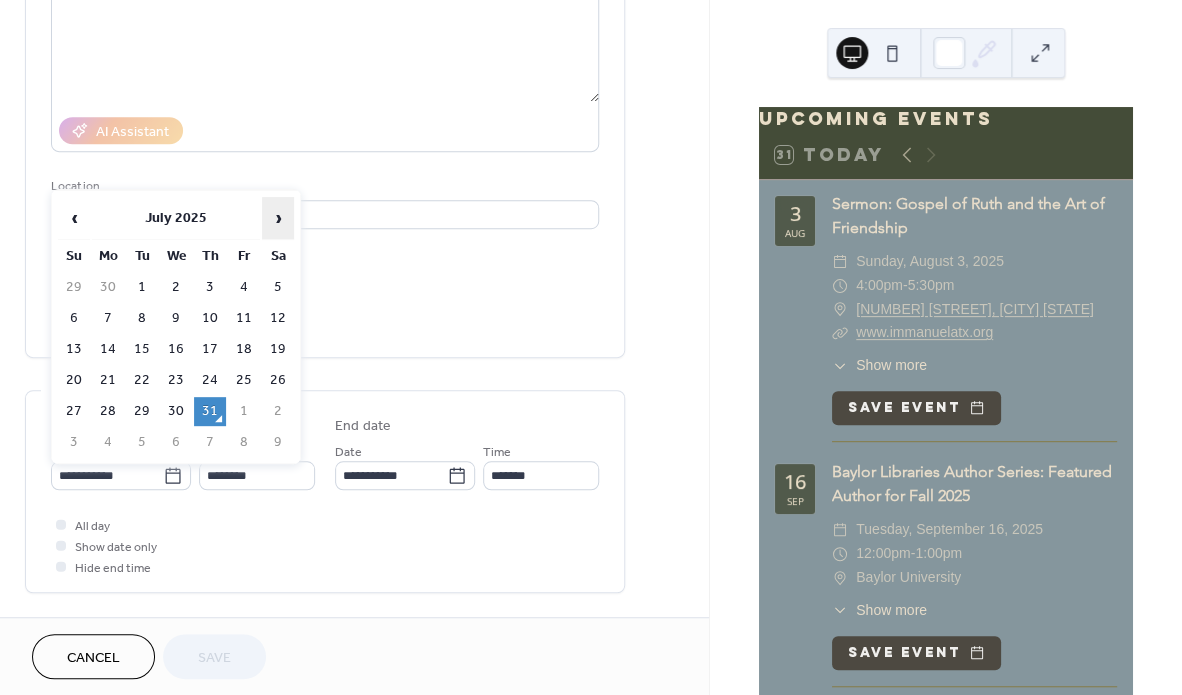click on "›" at bounding box center (278, 218) 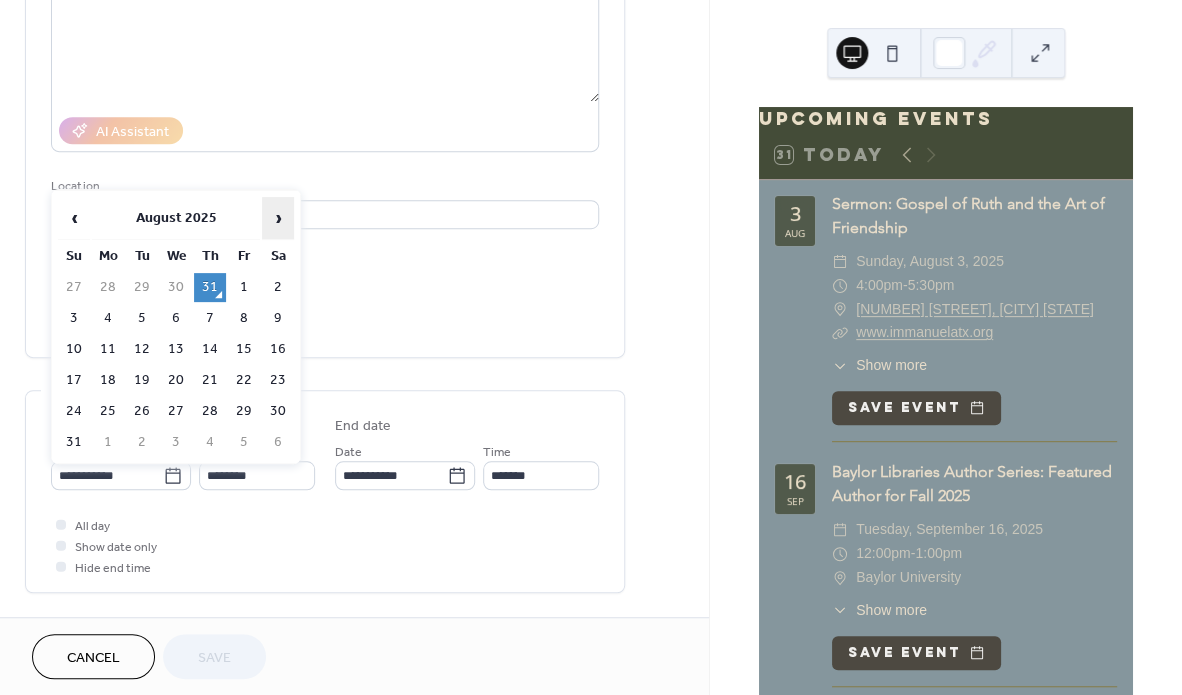click on "›" at bounding box center [278, 218] 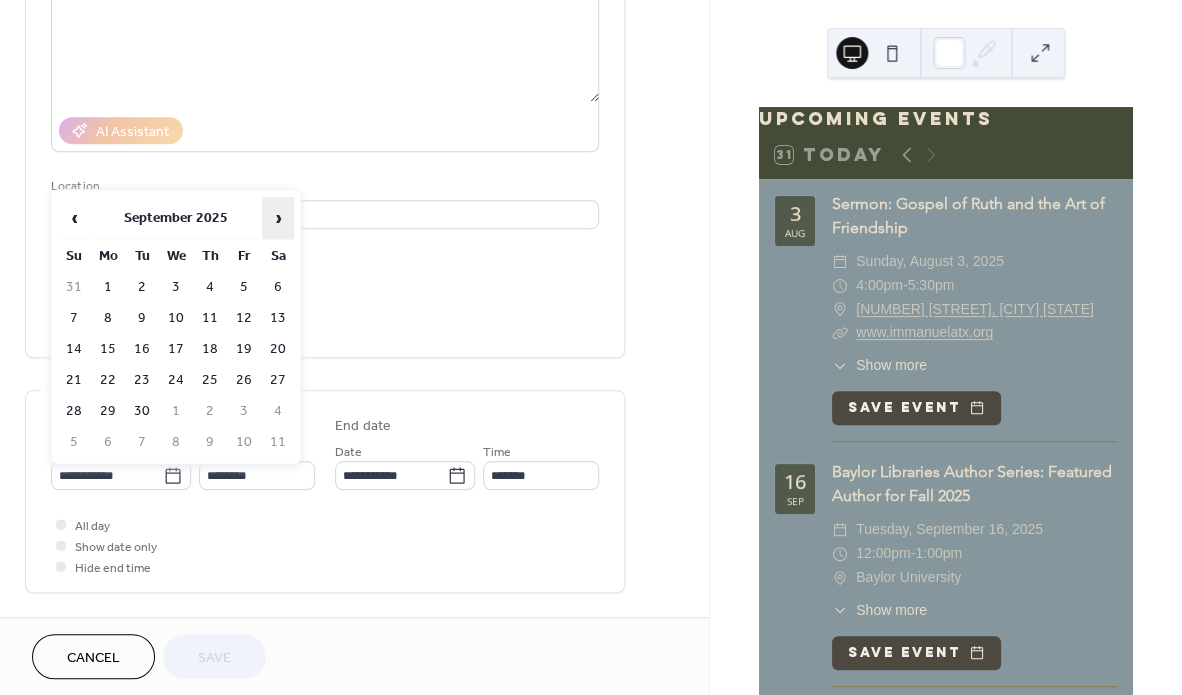 click on "›" at bounding box center [278, 218] 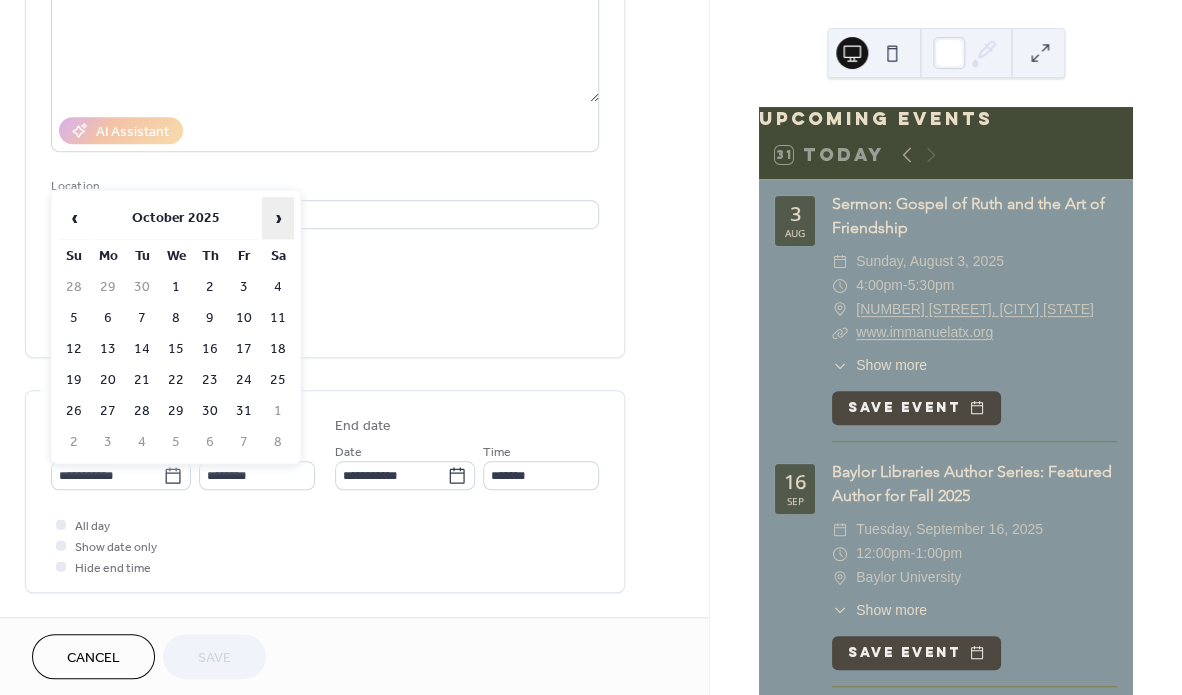 click on "›" at bounding box center (278, 218) 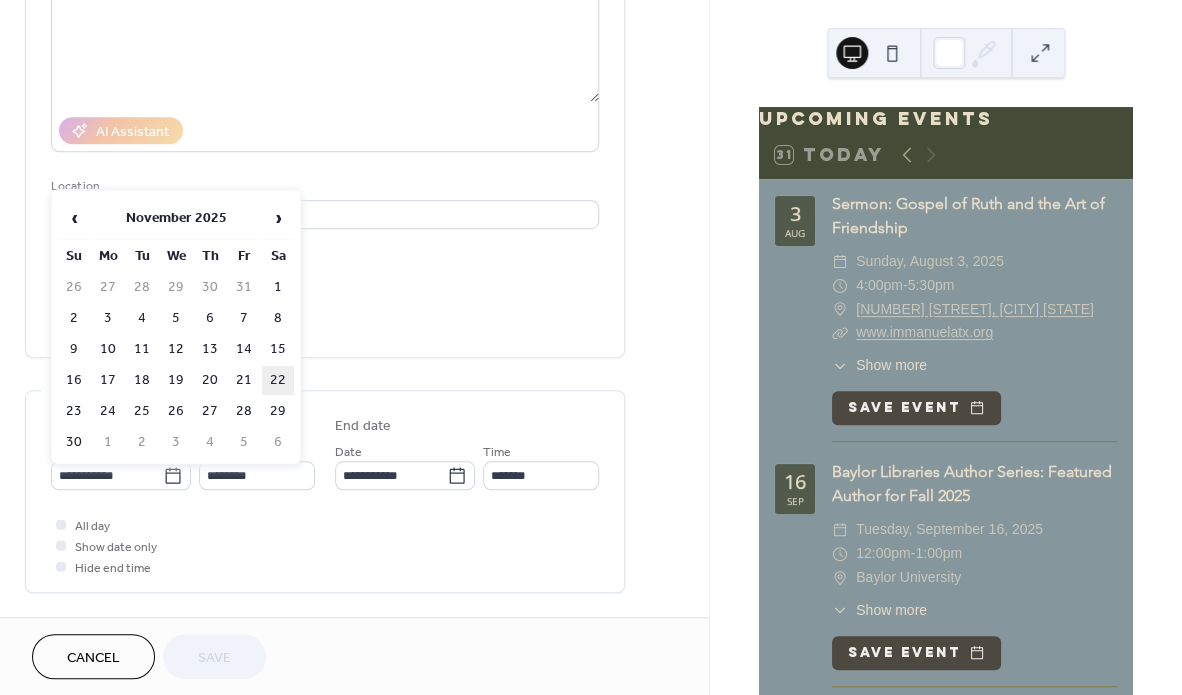 click on "22" at bounding box center (278, 380) 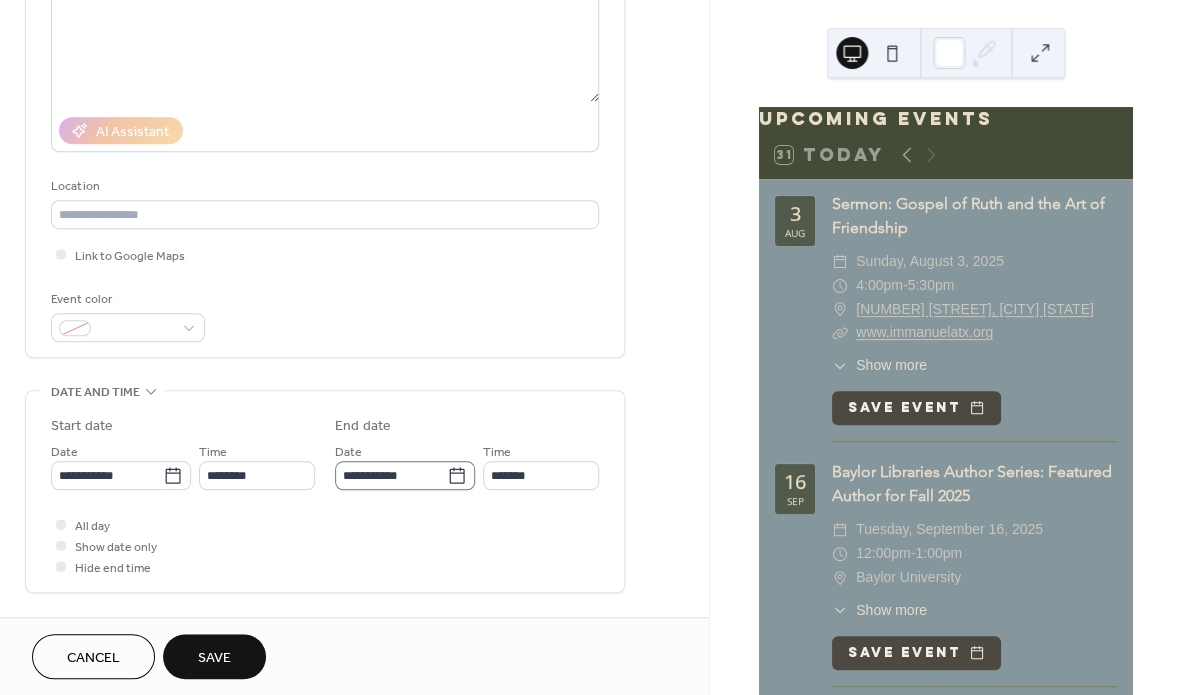 click 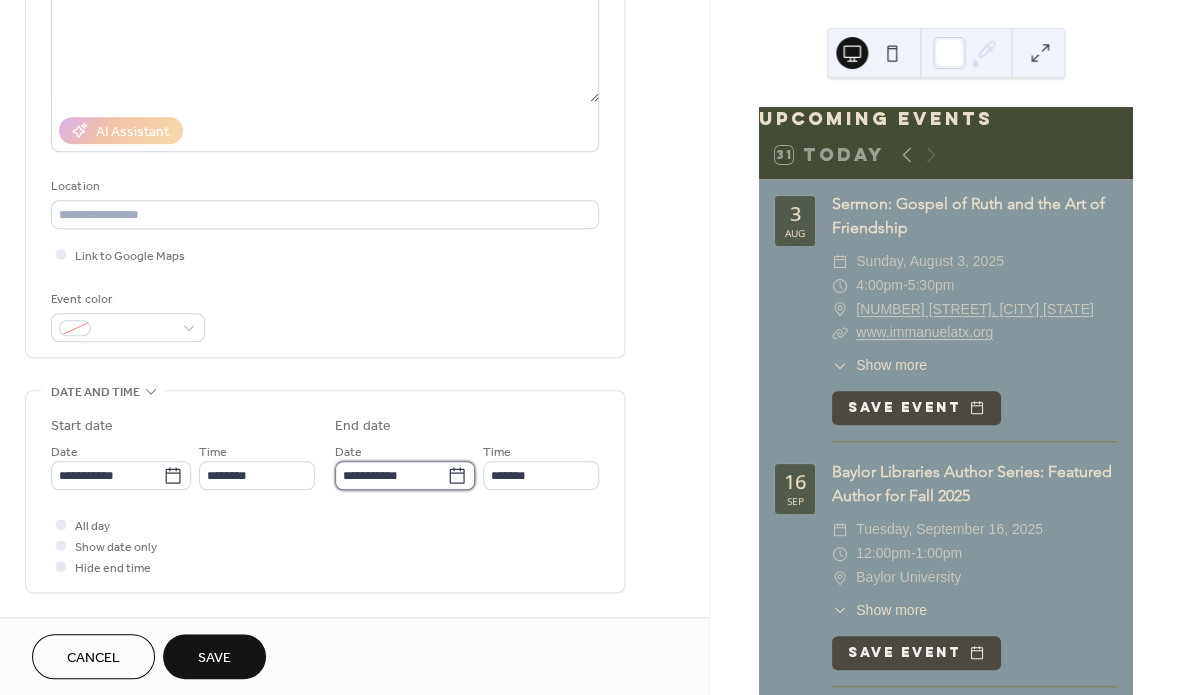 click on "**********" at bounding box center [391, 475] 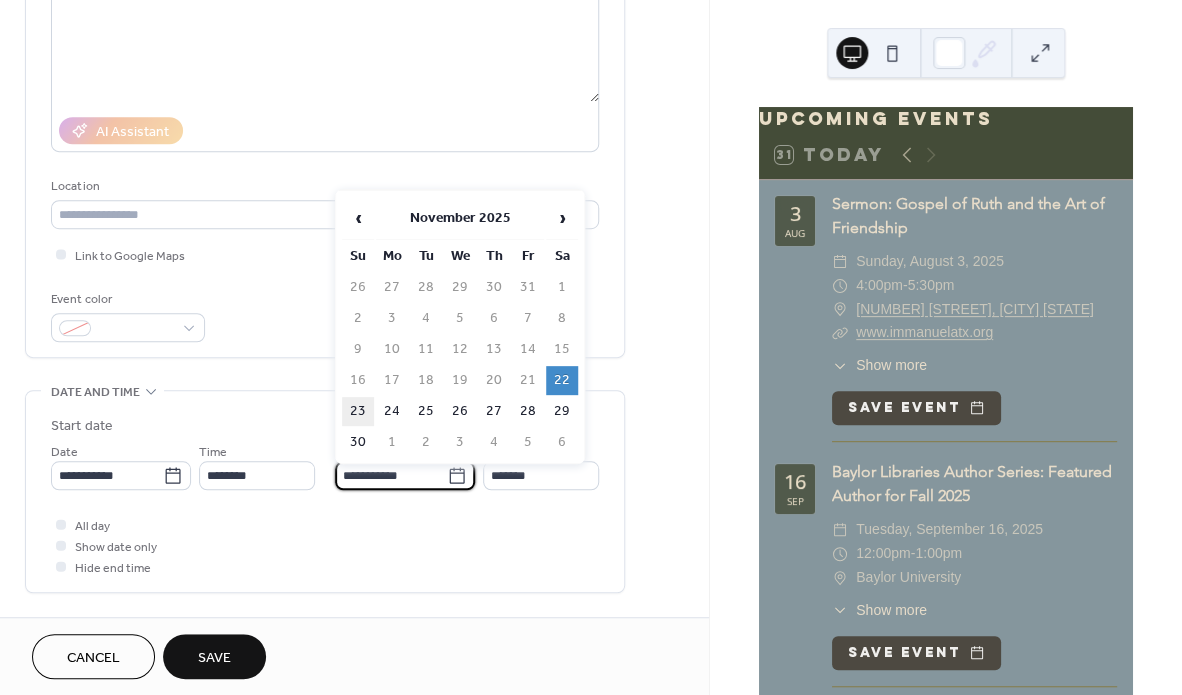 click on "23" at bounding box center [358, 411] 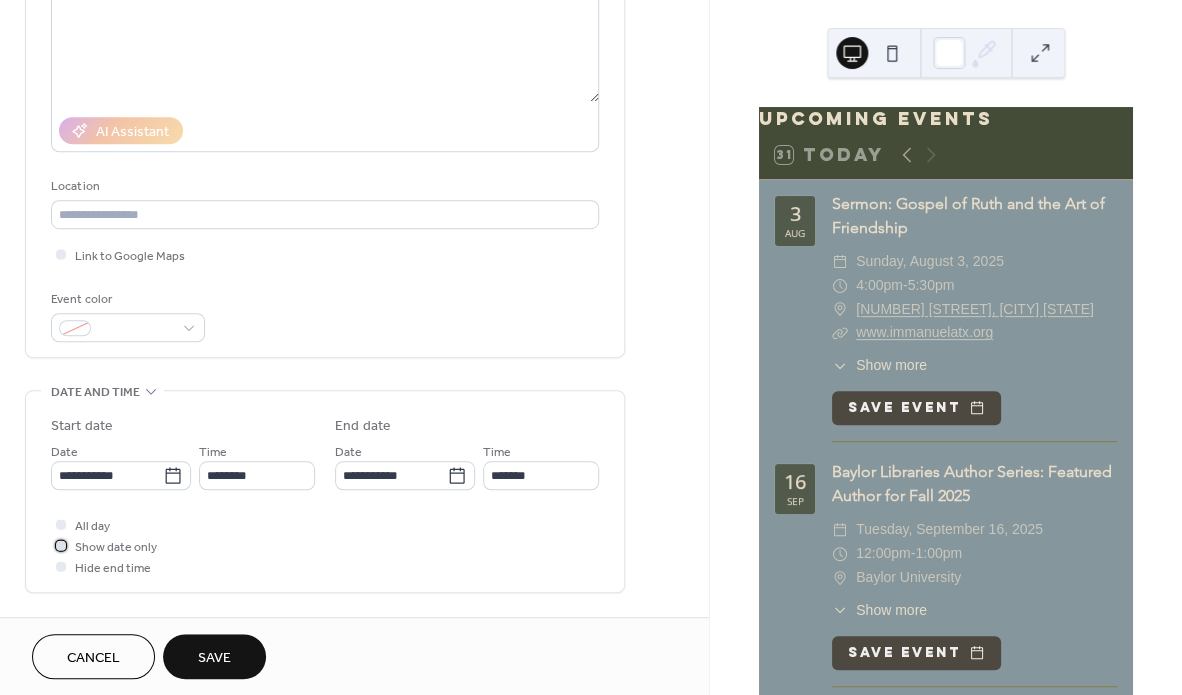 click at bounding box center [61, 545] 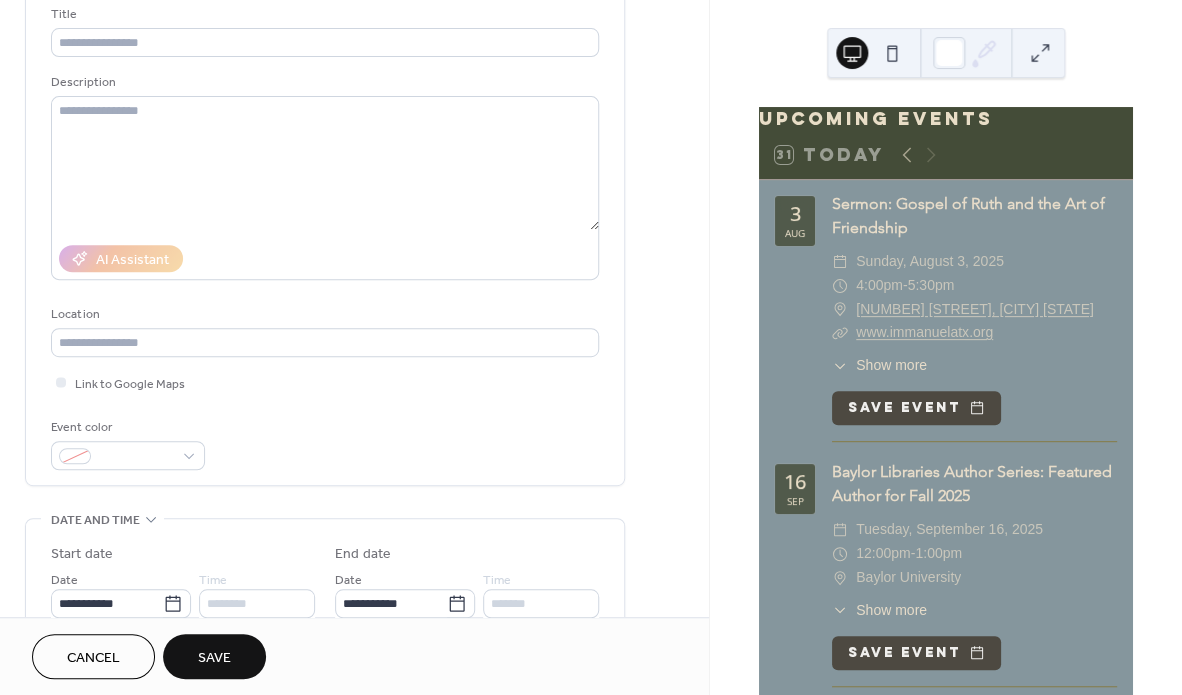 scroll, scrollTop: 0, scrollLeft: 0, axis: both 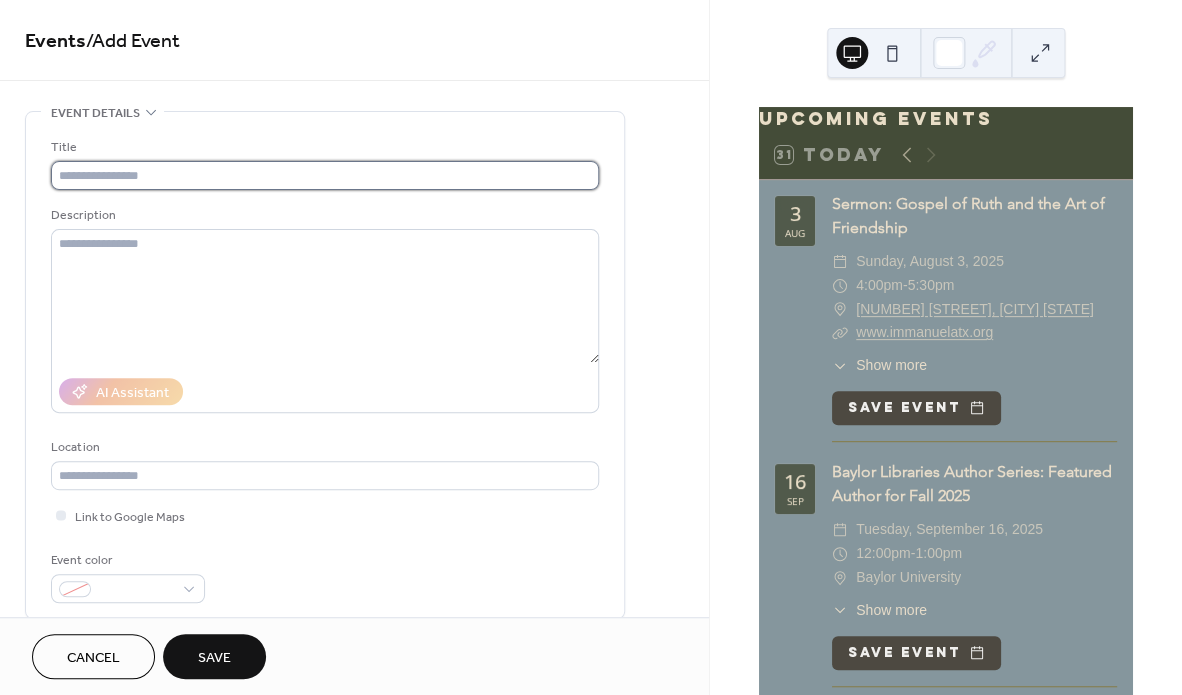 click at bounding box center (325, 175) 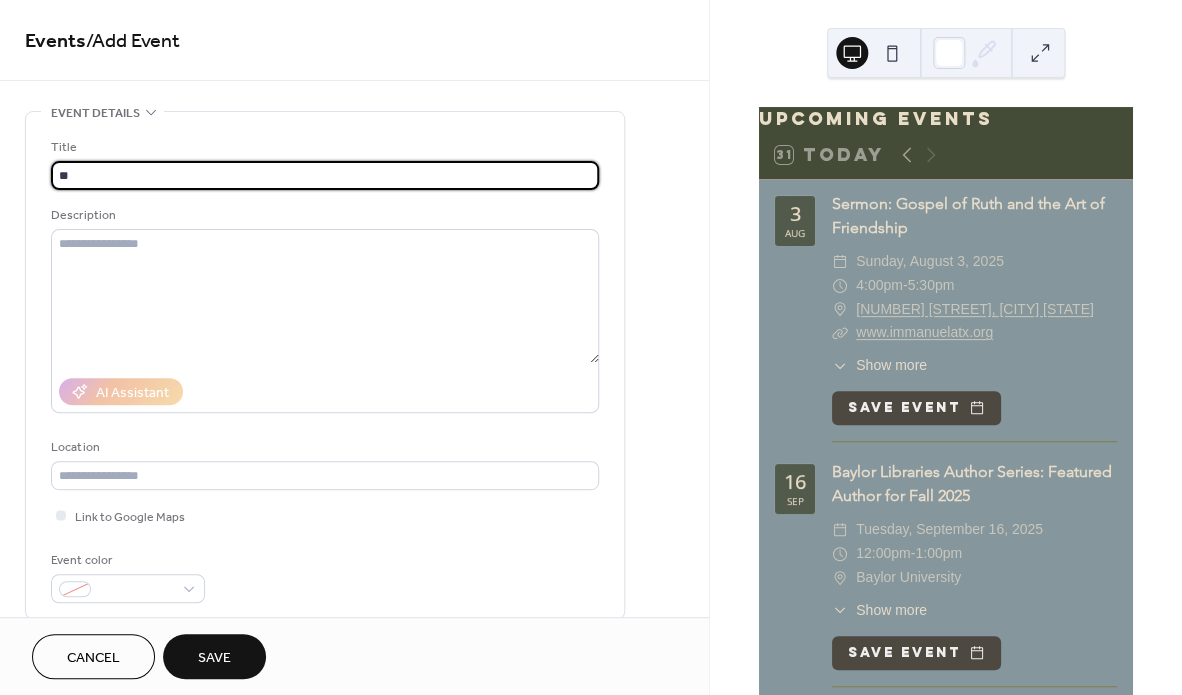 type on "*" 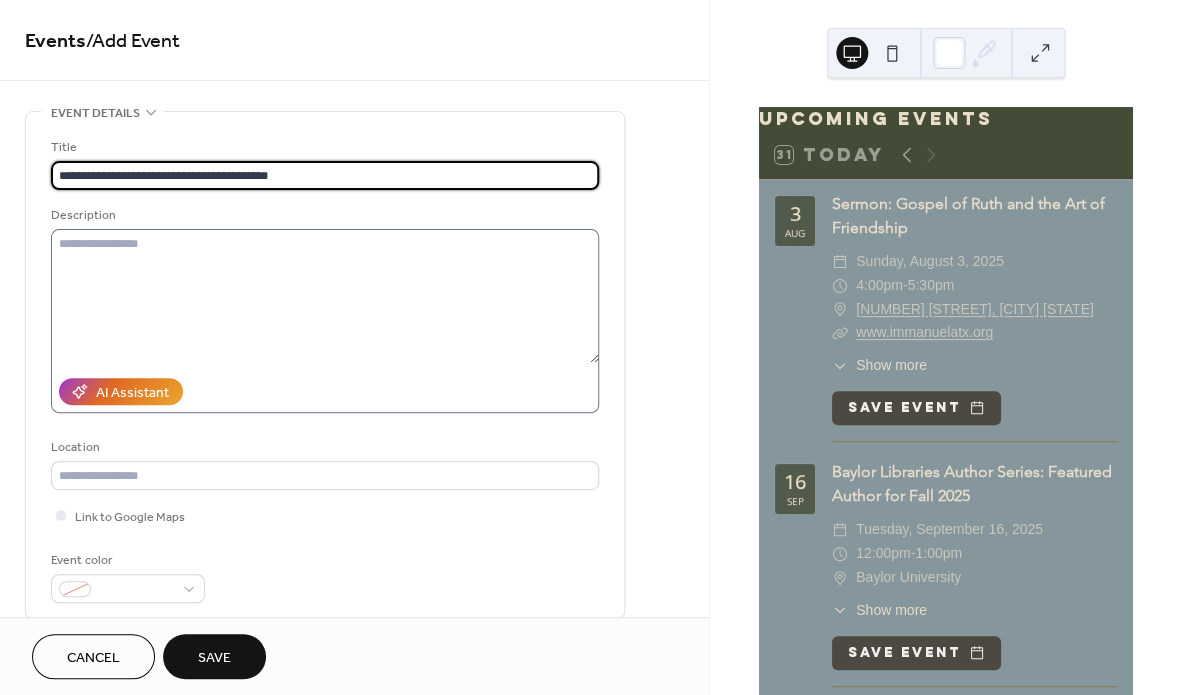 type on "**********" 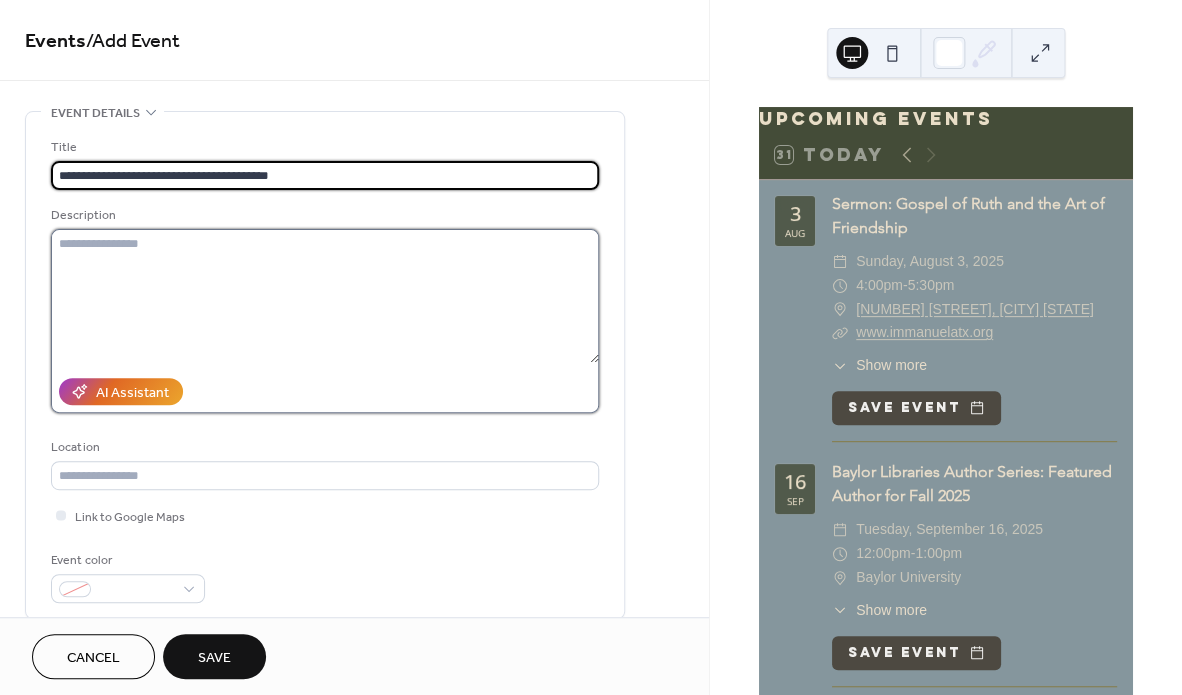 click at bounding box center [325, 296] 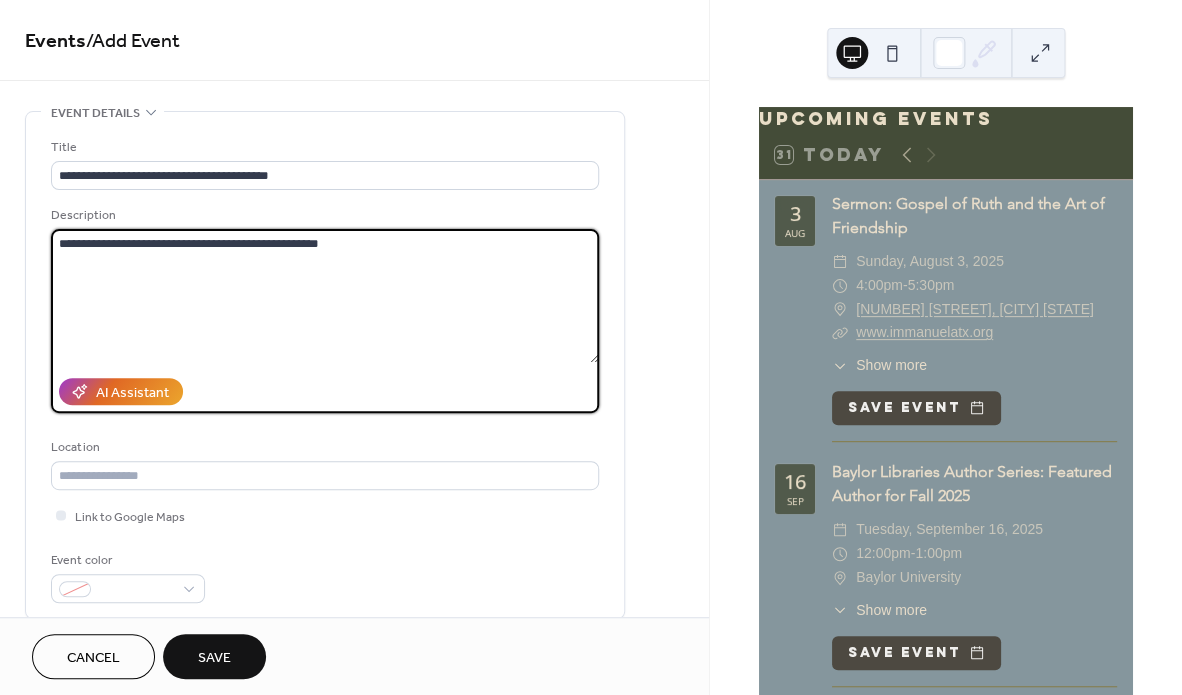 paste on "**********" 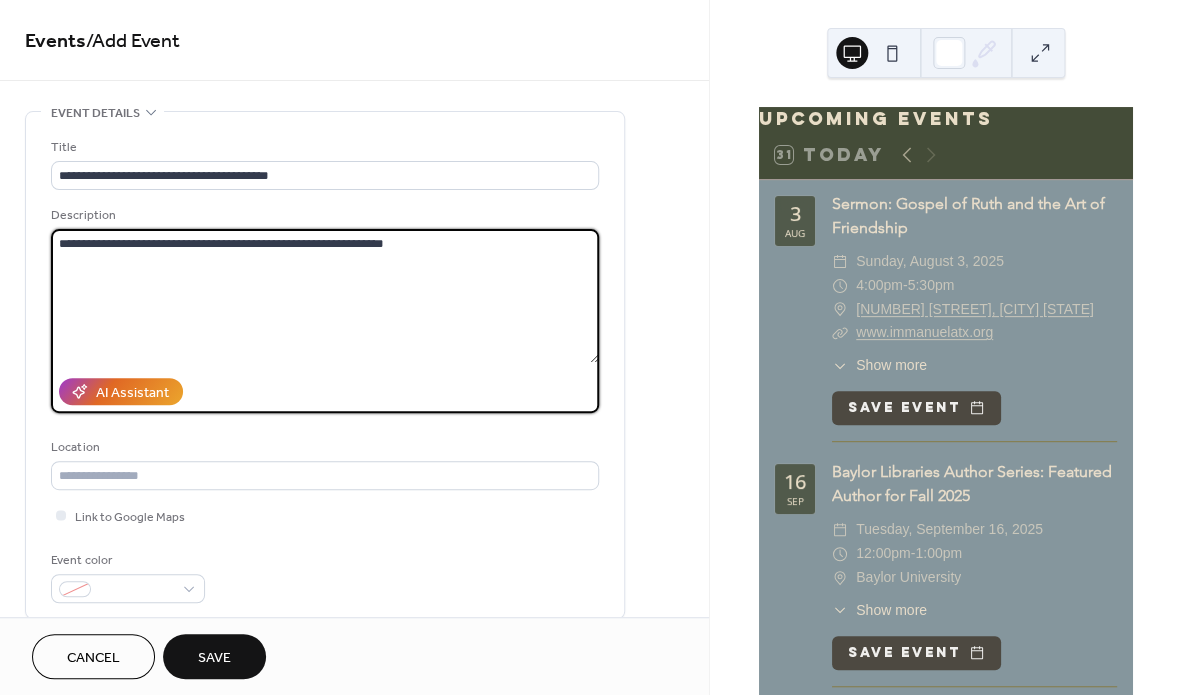 type on "**********" 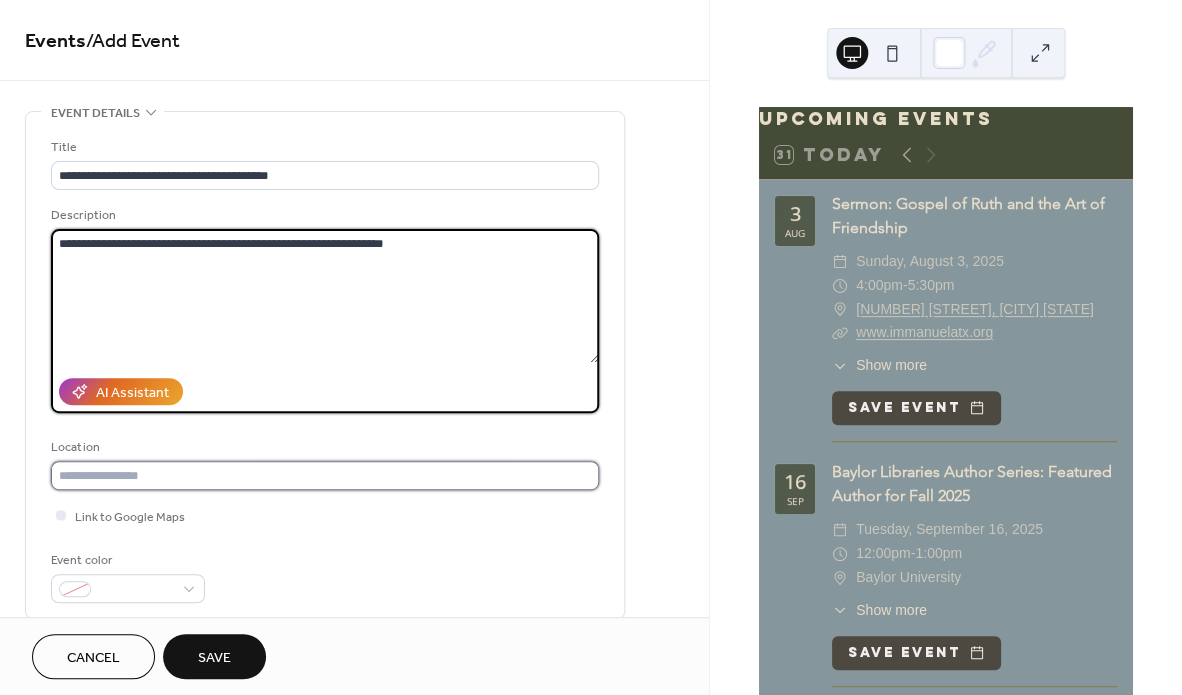 click at bounding box center (325, 475) 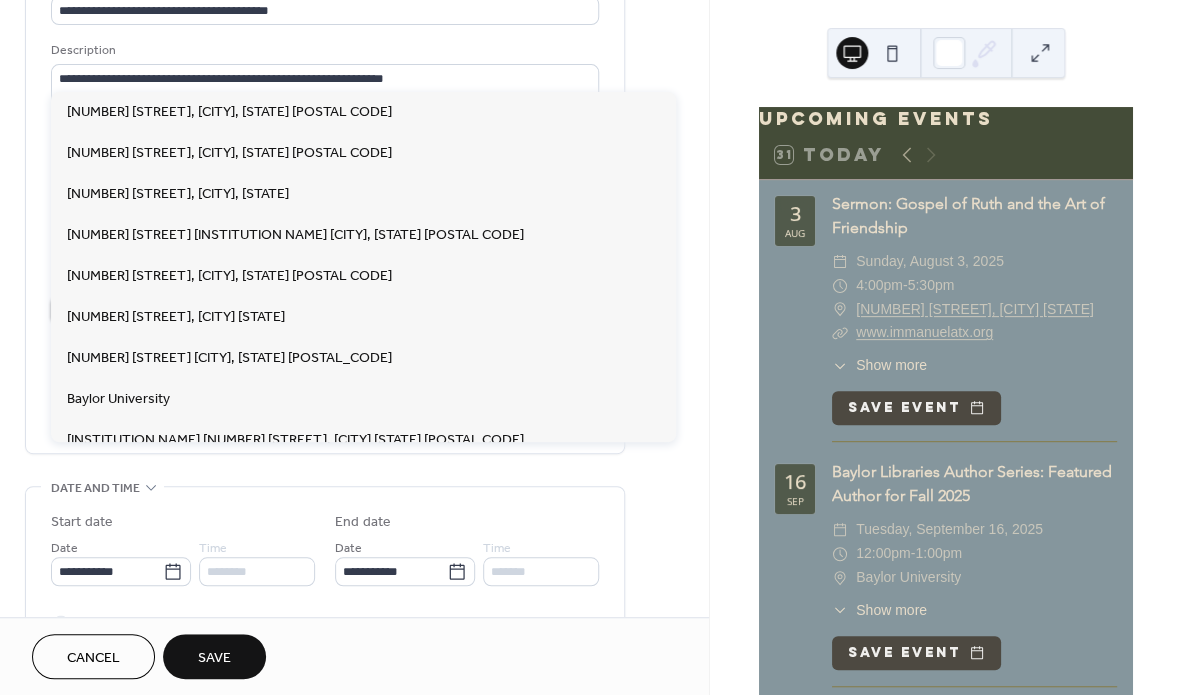 scroll, scrollTop: 170, scrollLeft: 0, axis: vertical 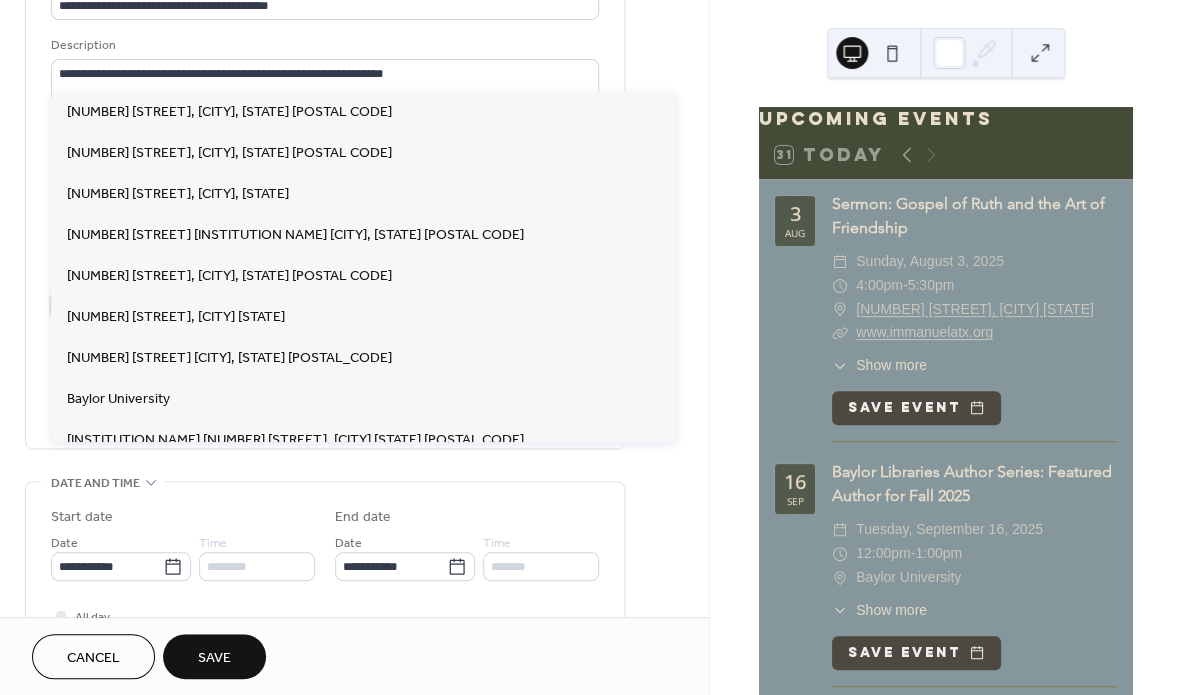 click on "**********" at bounding box center [325, 582] 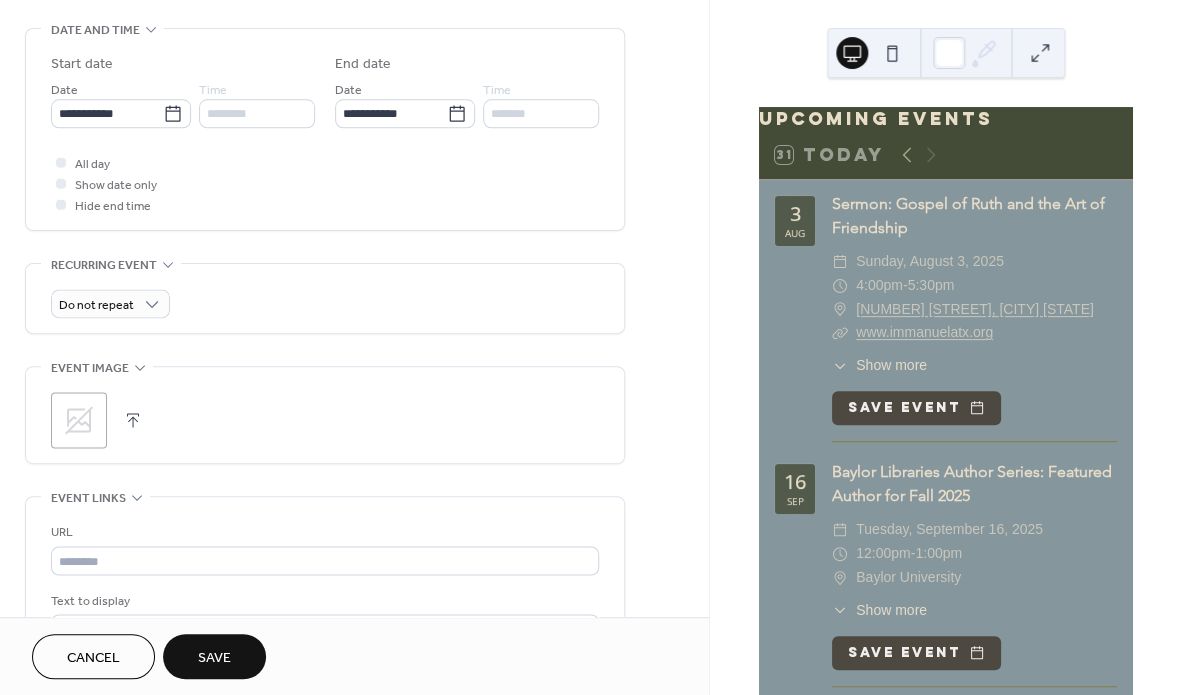 scroll, scrollTop: 656, scrollLeft: 0, axis: vertical 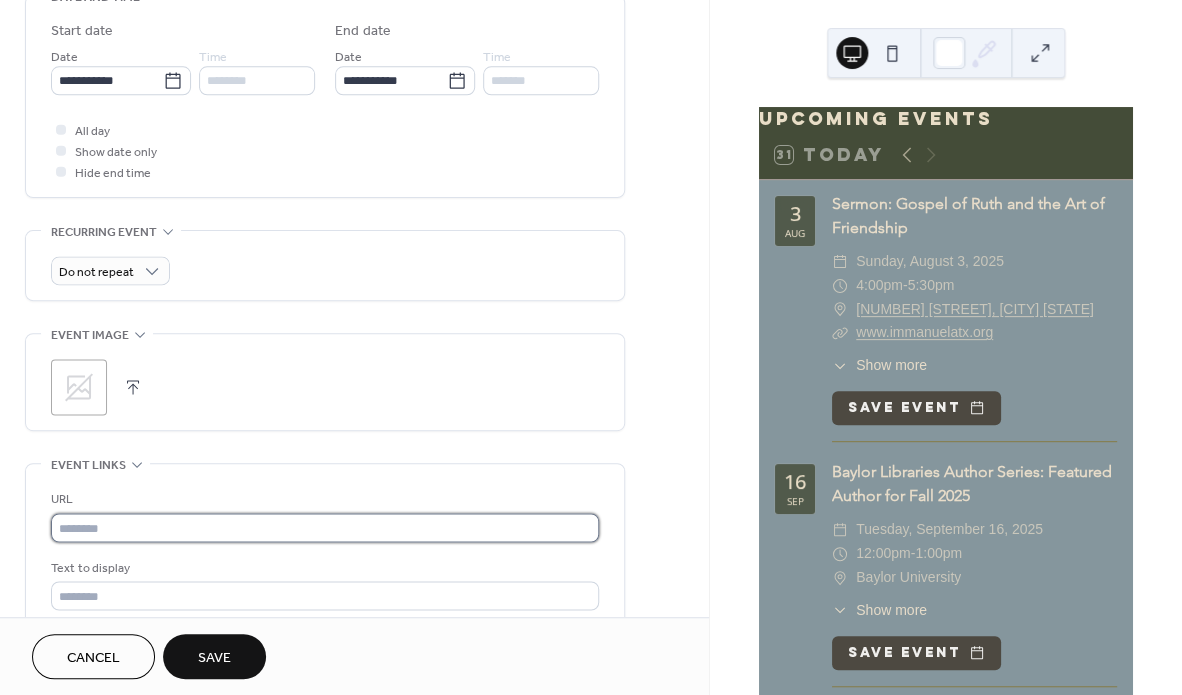 click at bounding box center [325, 527] 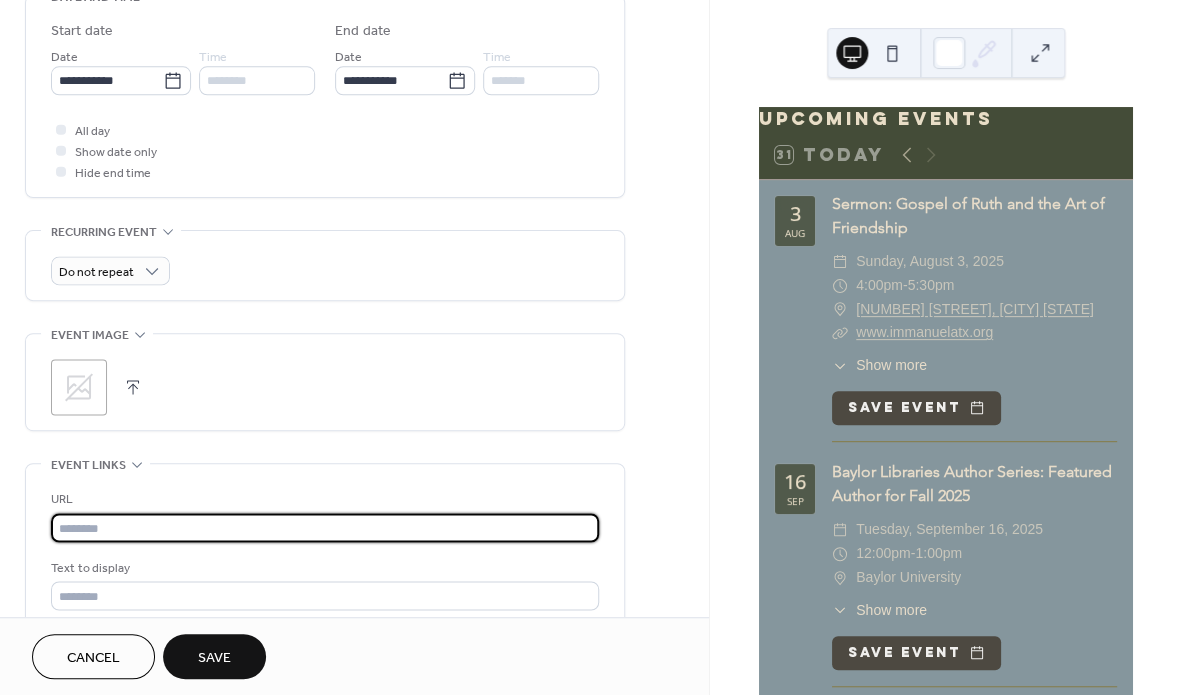 paste on "**********" 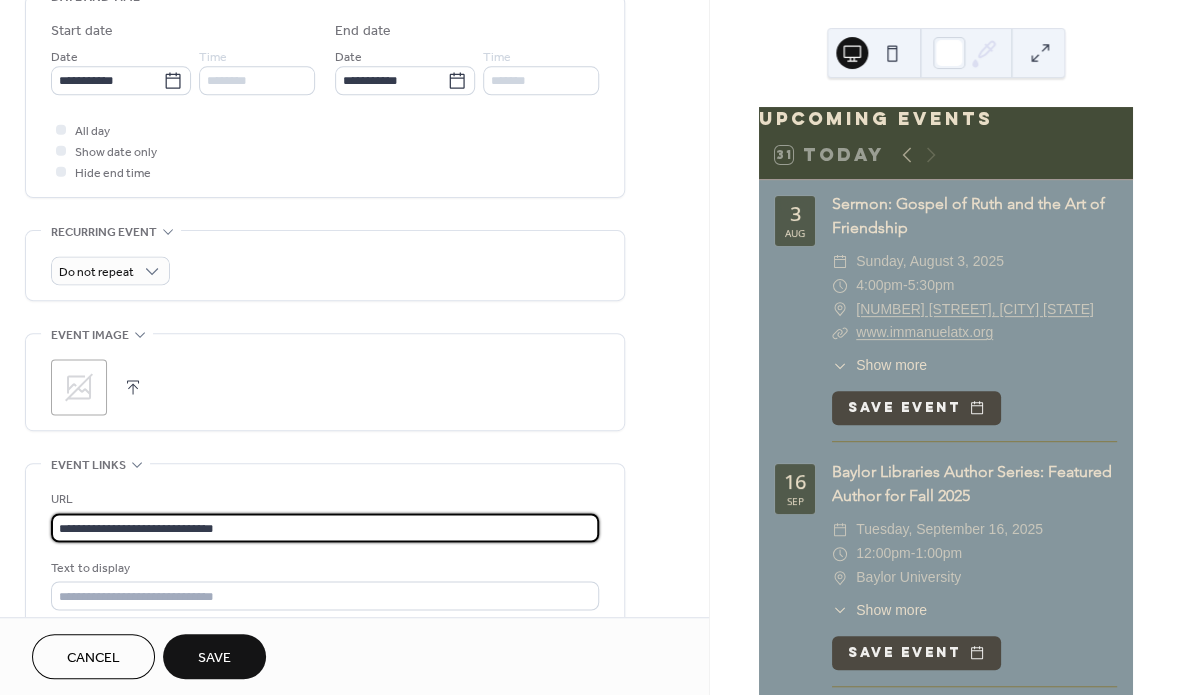 type on "**********" 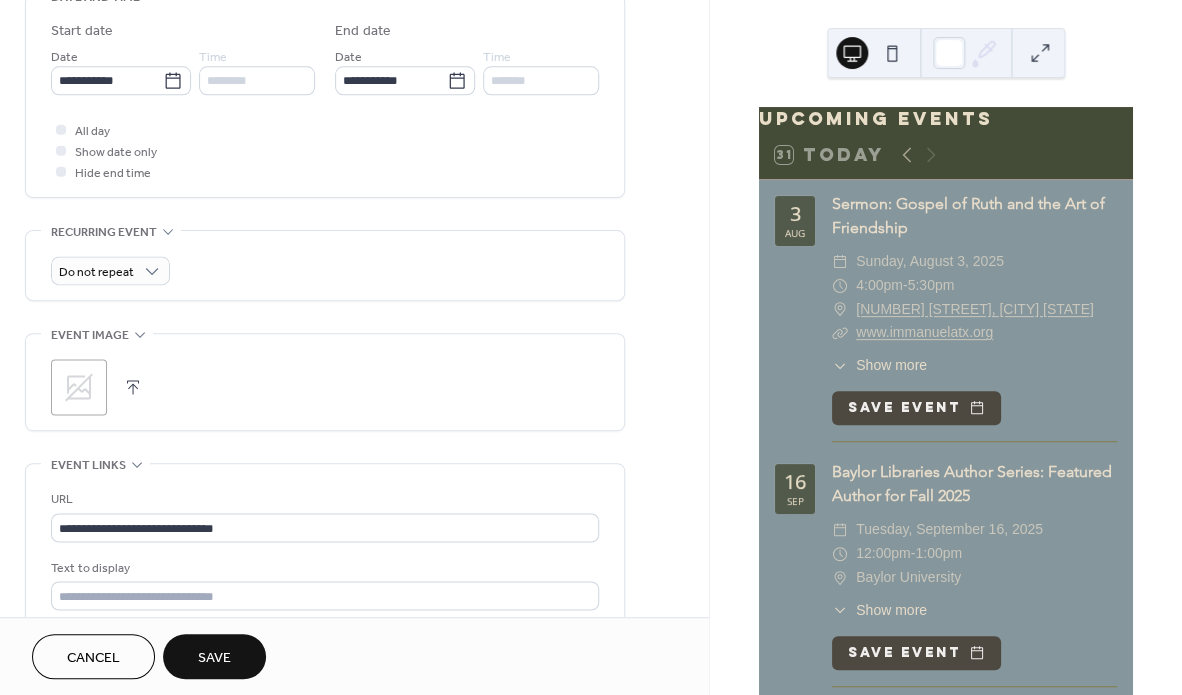 click 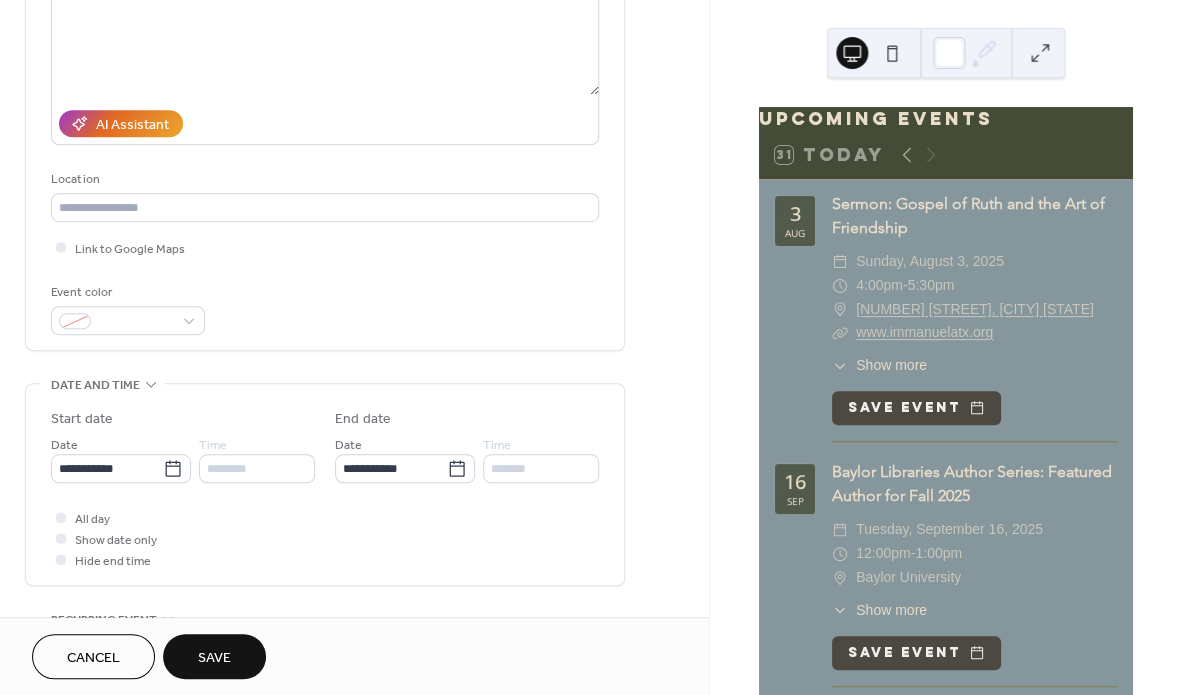 scroll, scrollTop: 252, scrollLeft: 0, axis: vertical 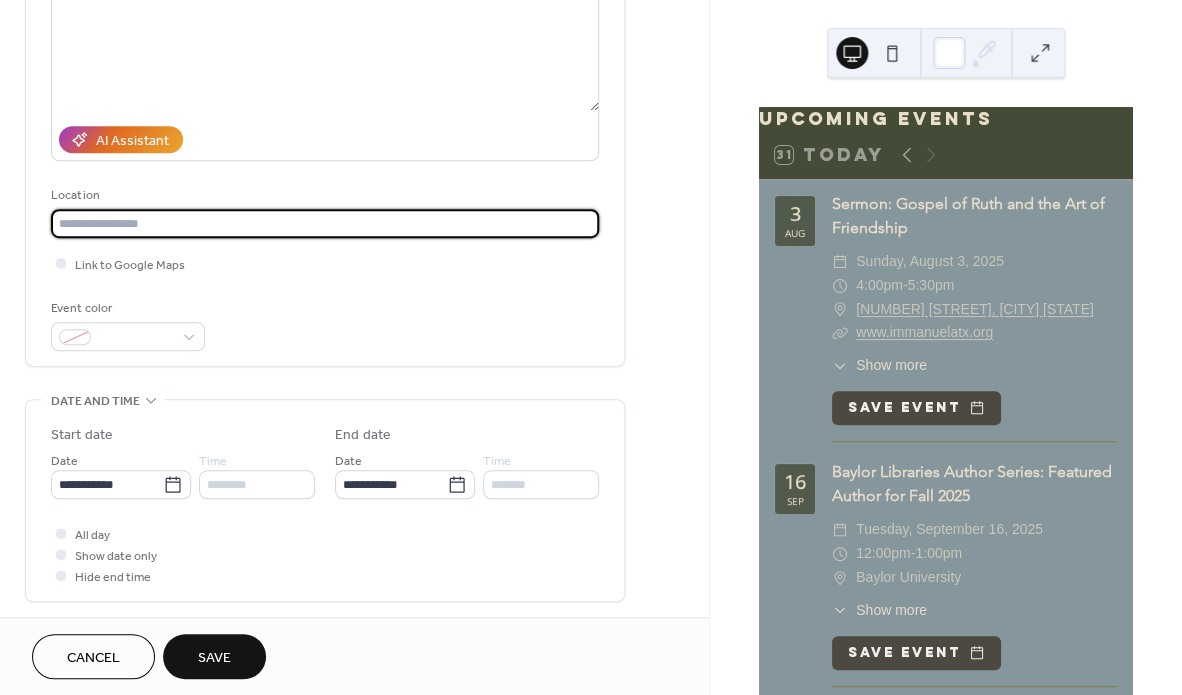 click at bounding box center (325, 223) 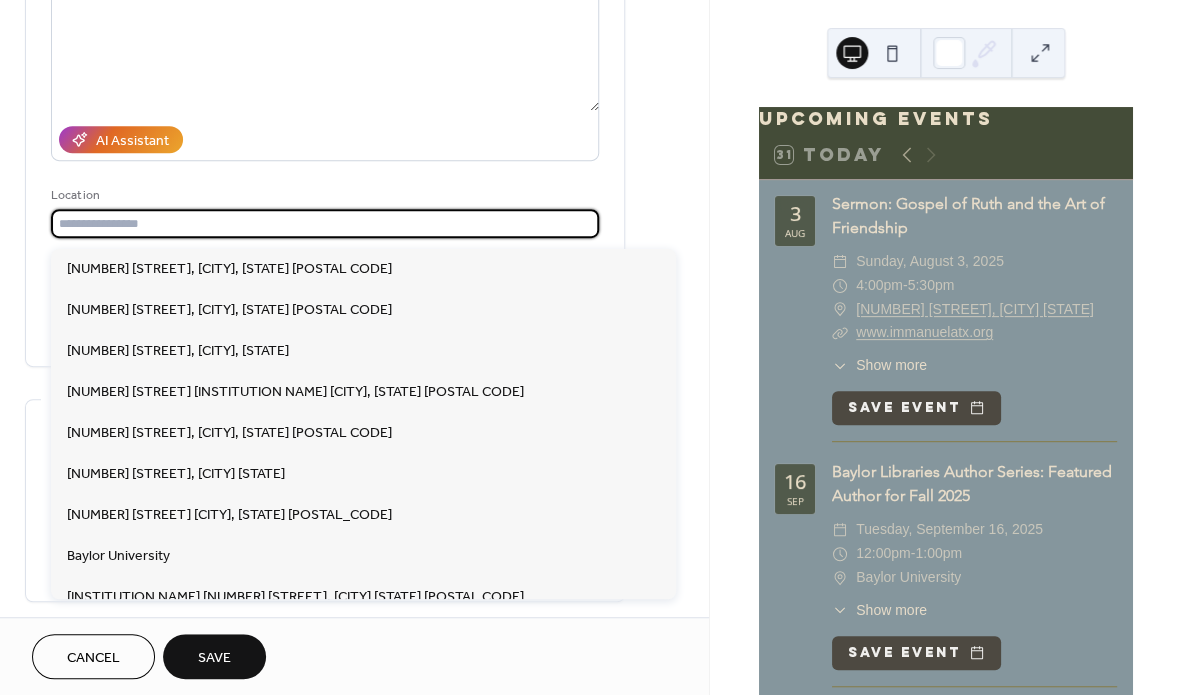 paste on "**********" 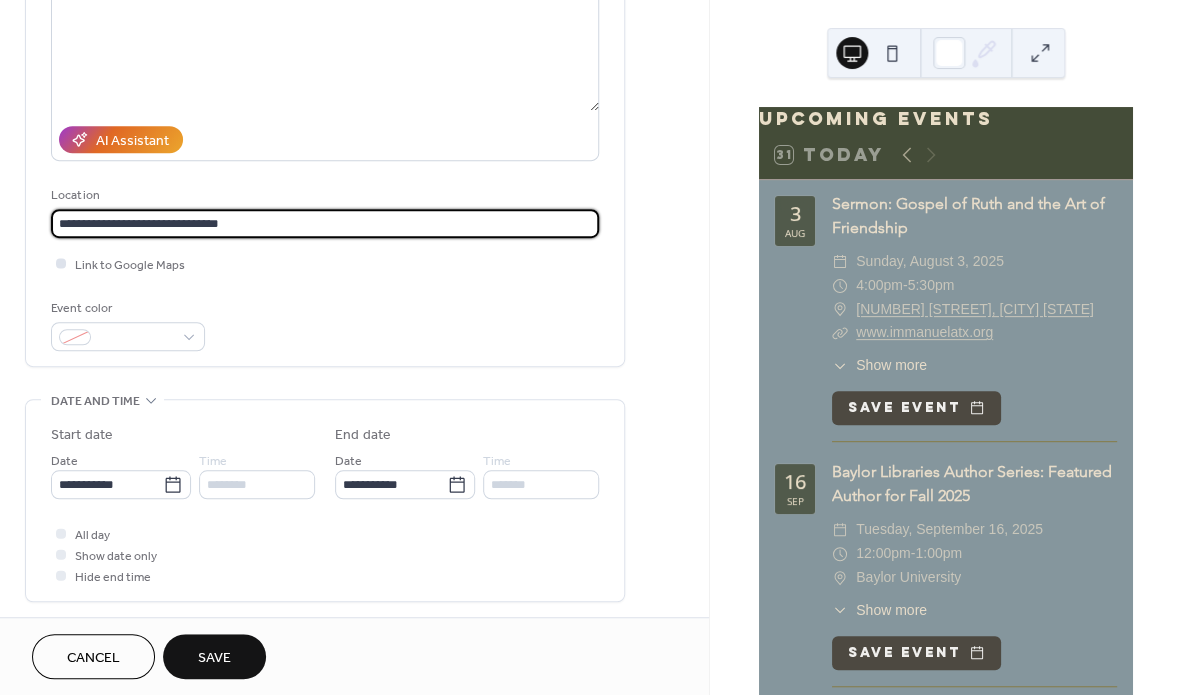 type on "**********" 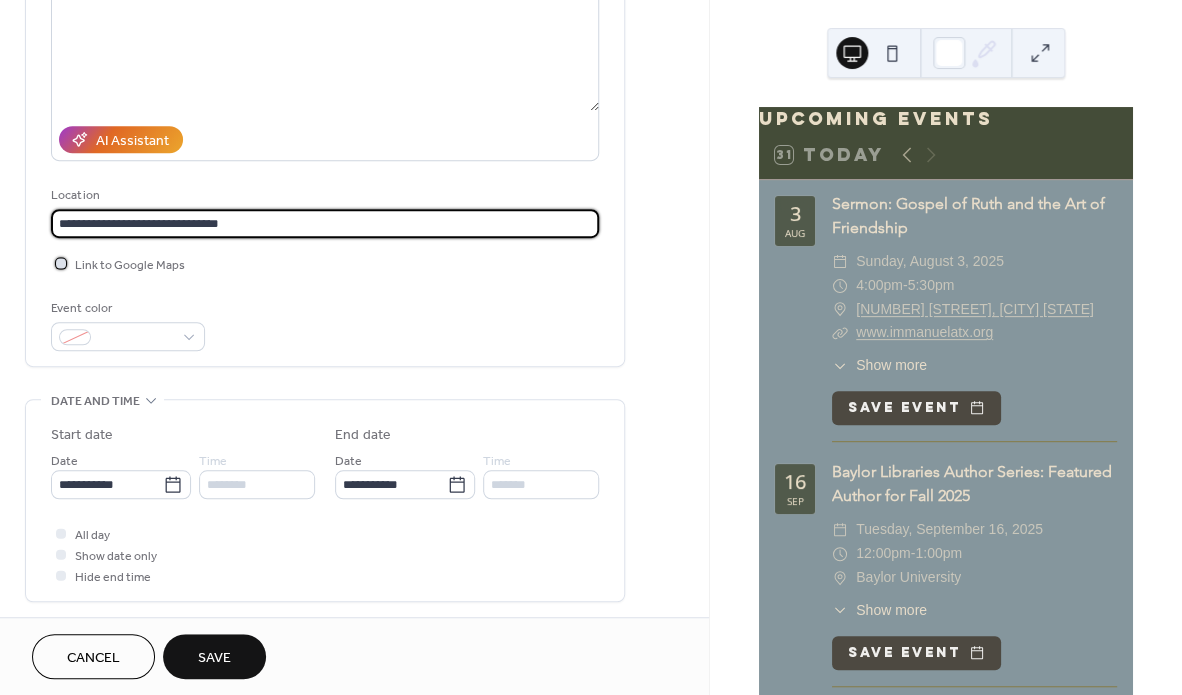 click at bounding box center [61, 263] 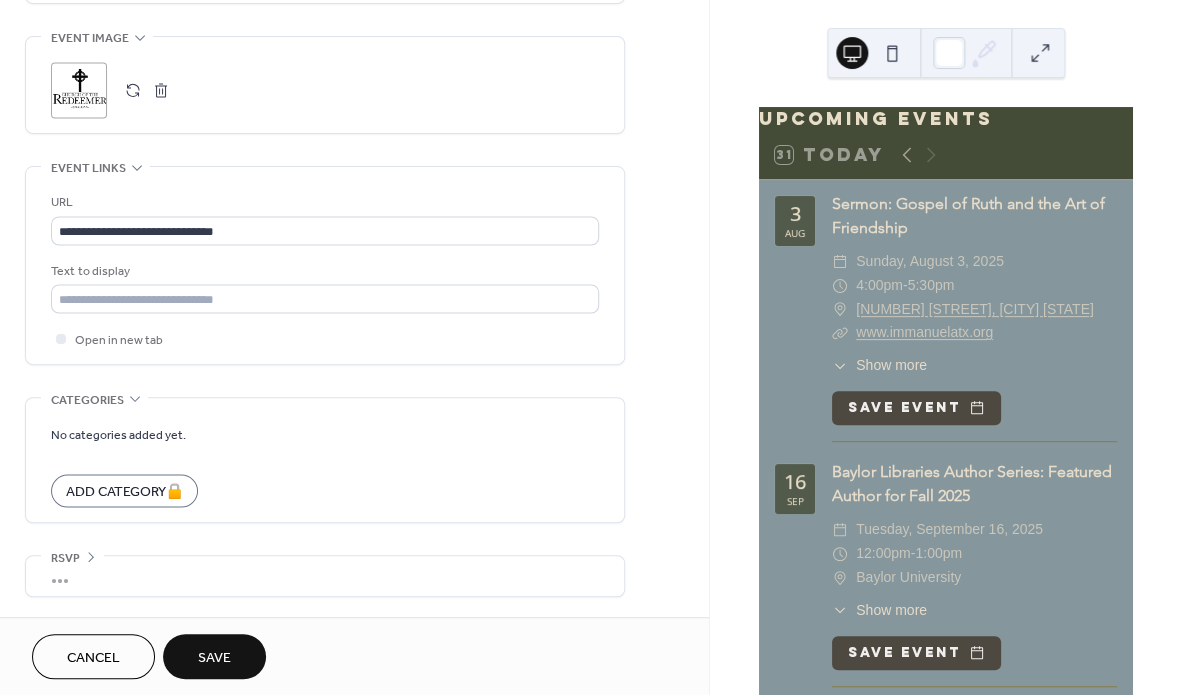 scroll, scrollTop: 970, scrollLeft: 0, axis: vertical 